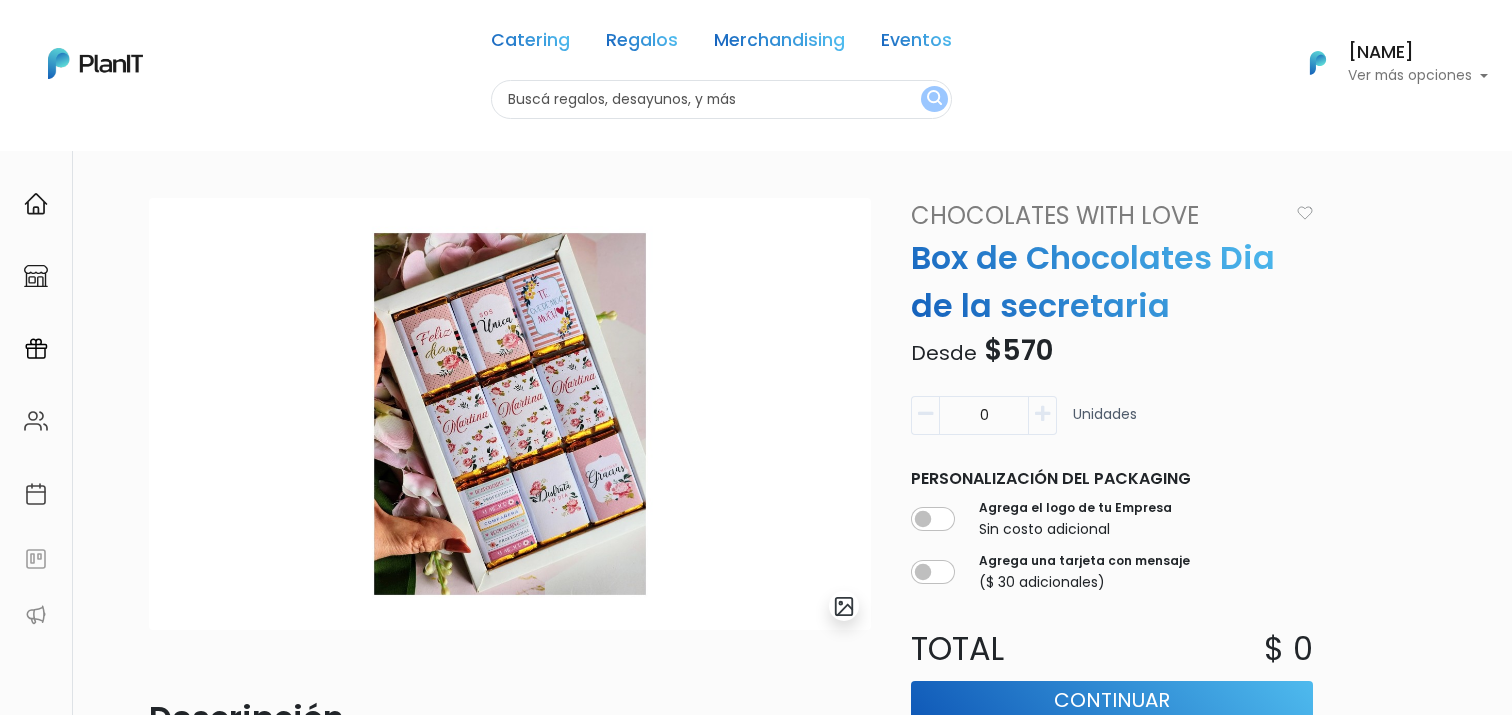 scroll, scrollTop: 0, scrollLeft: 0, axis: both 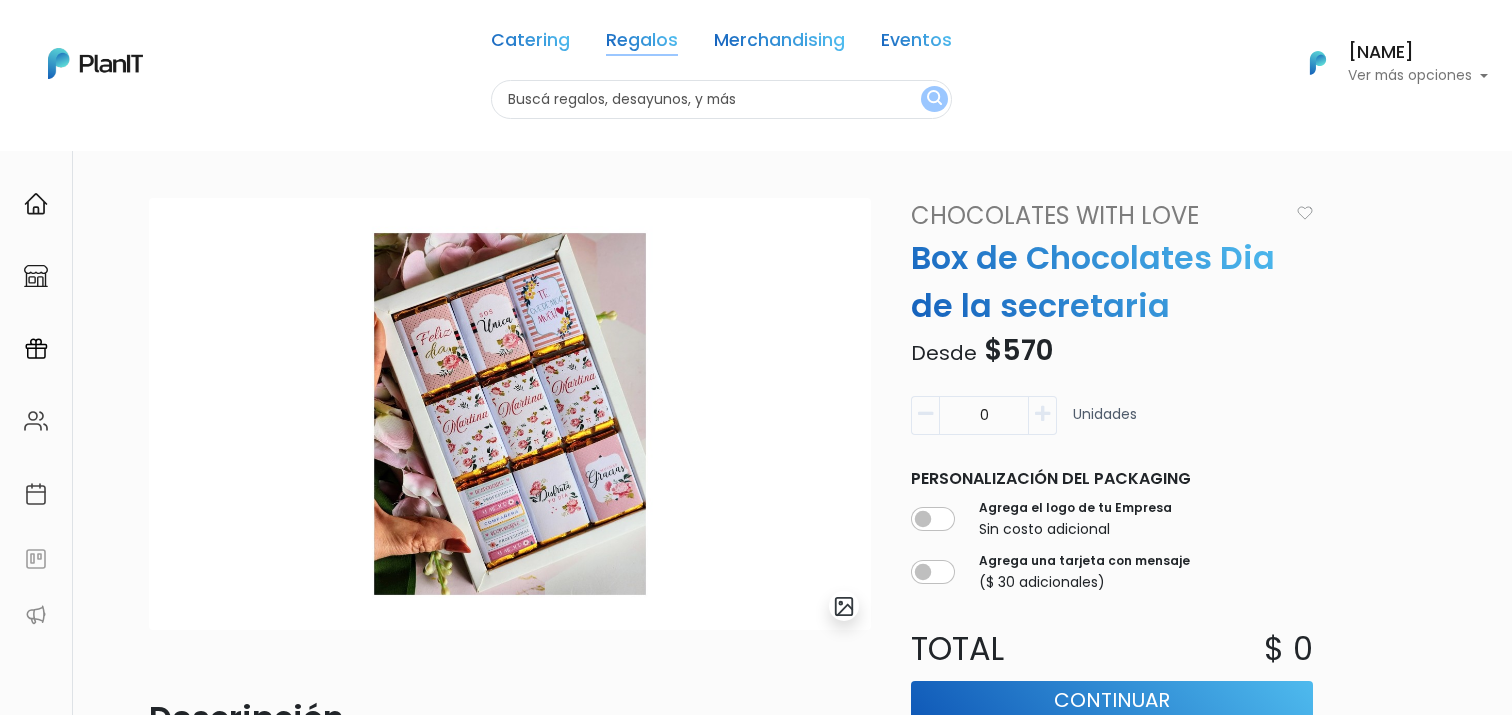 click on "Regalos" at bounding box center [642, 44] 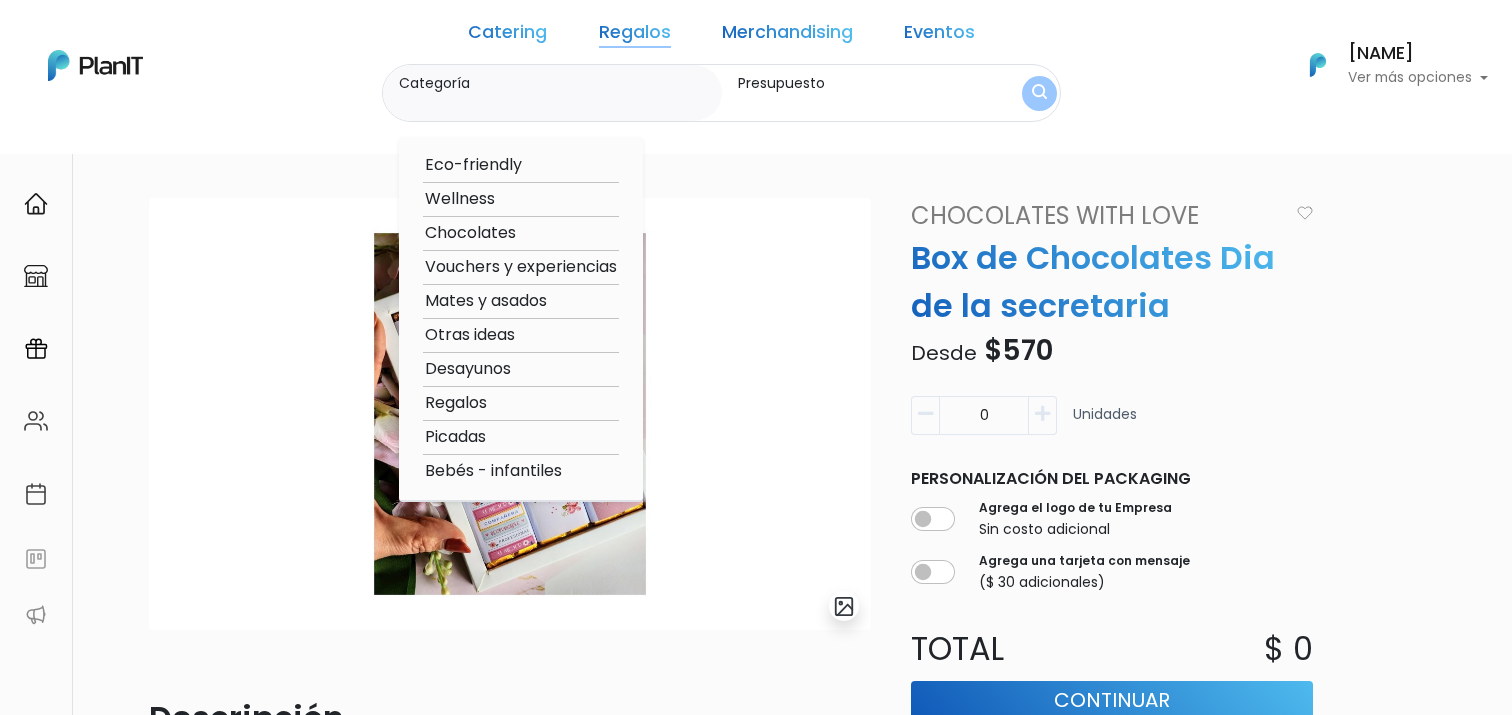 click on "Otras ideas" at bounding box center [521, 335] 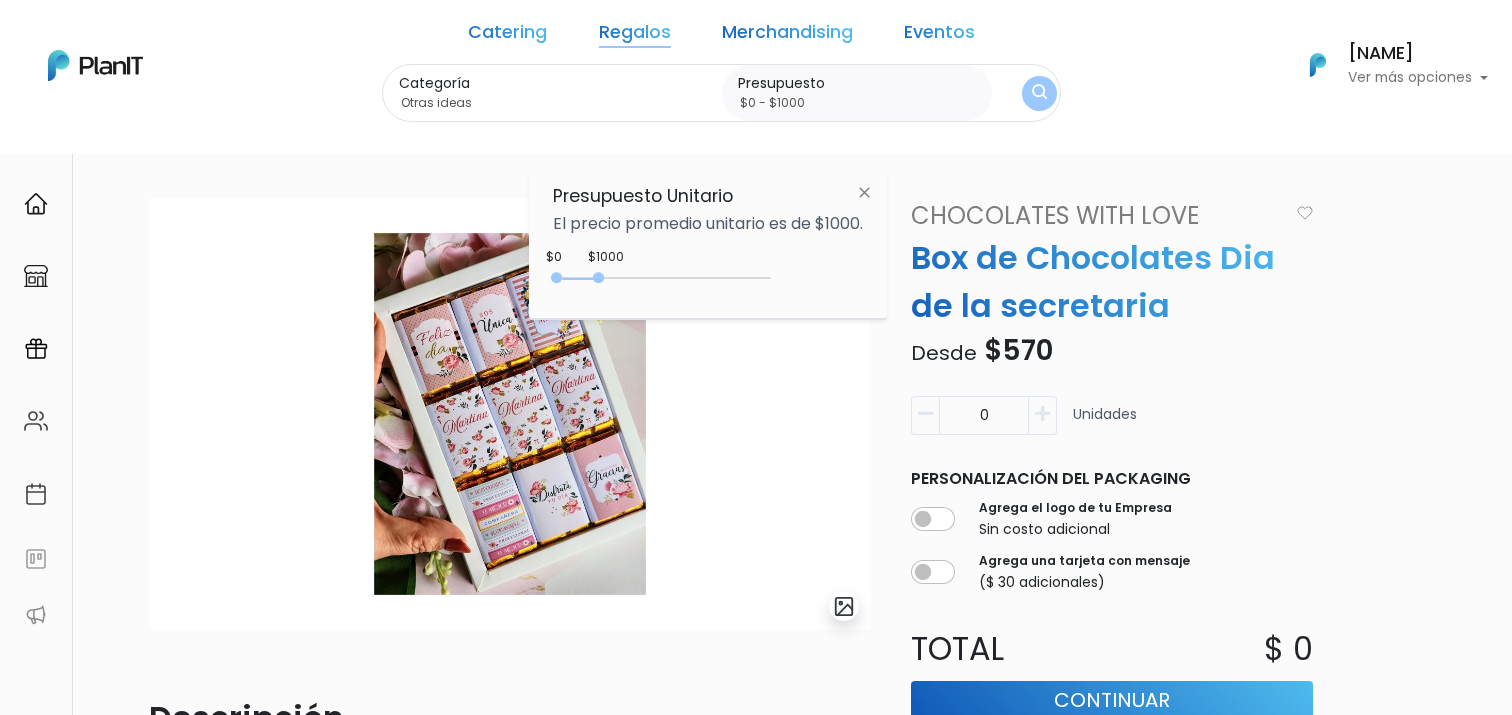 click on "Regalos" at bounding box center (635, 36) 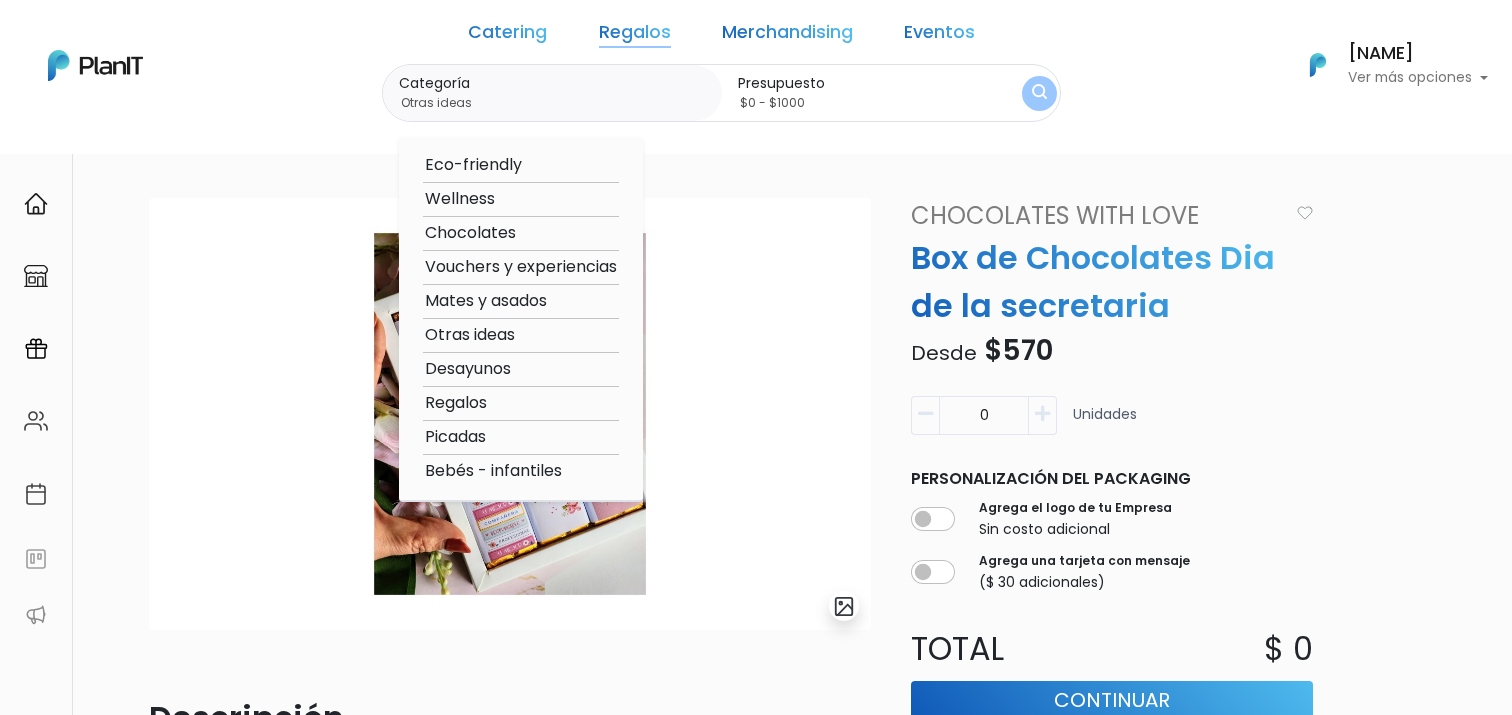 click at bounding box center (95, 65) 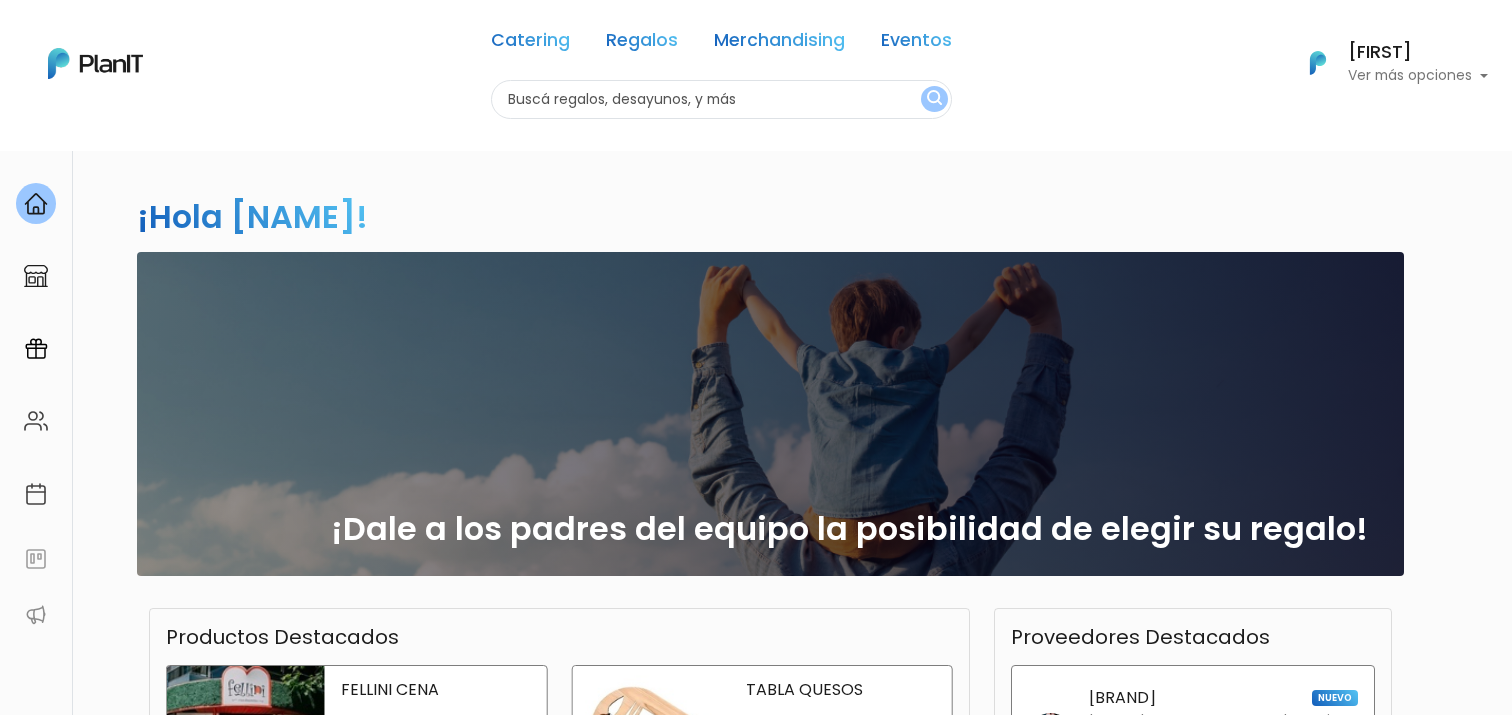 scroll, scrollTop: 0, scrollLeft: 0, axis: both 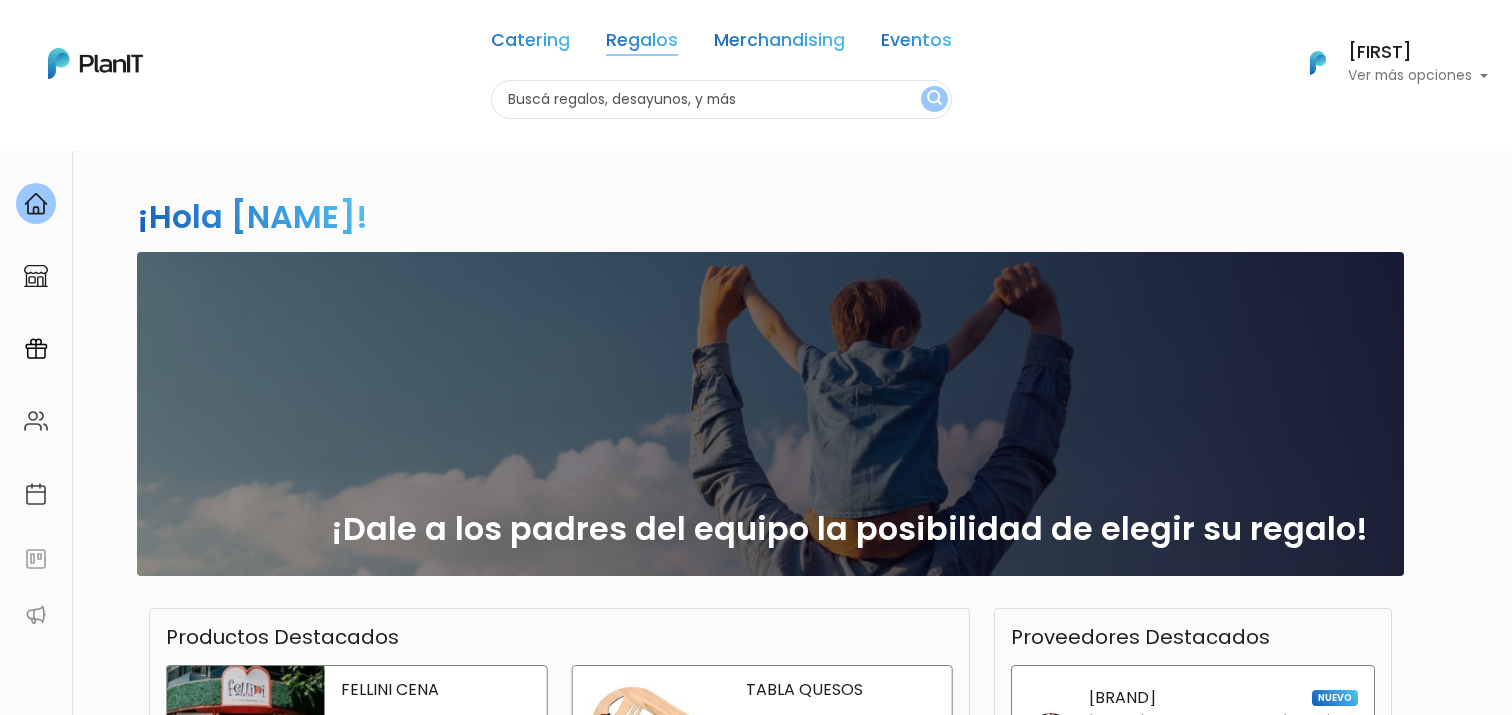 click on "Regalos" at bounding box center (642, 44) 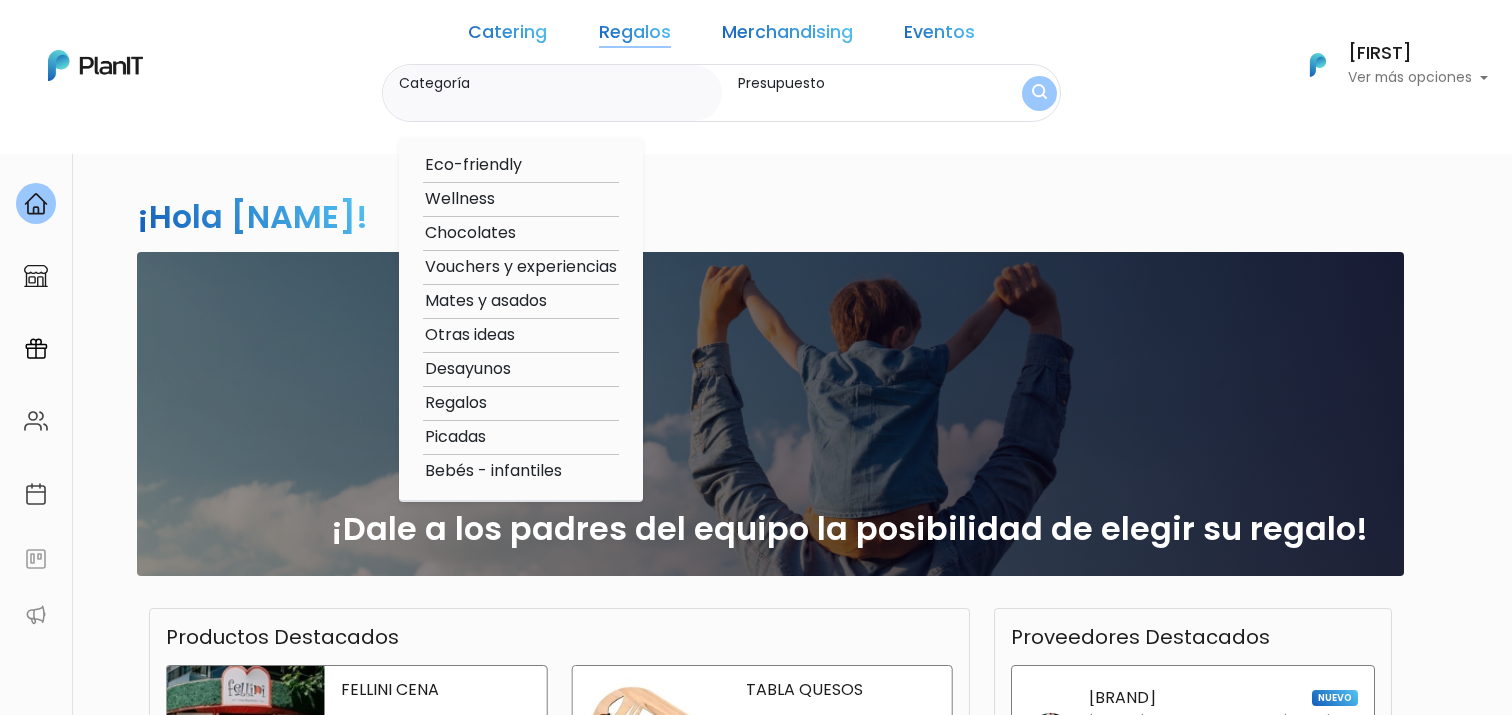 click on "Regalos" at bounding box center [635, 36] 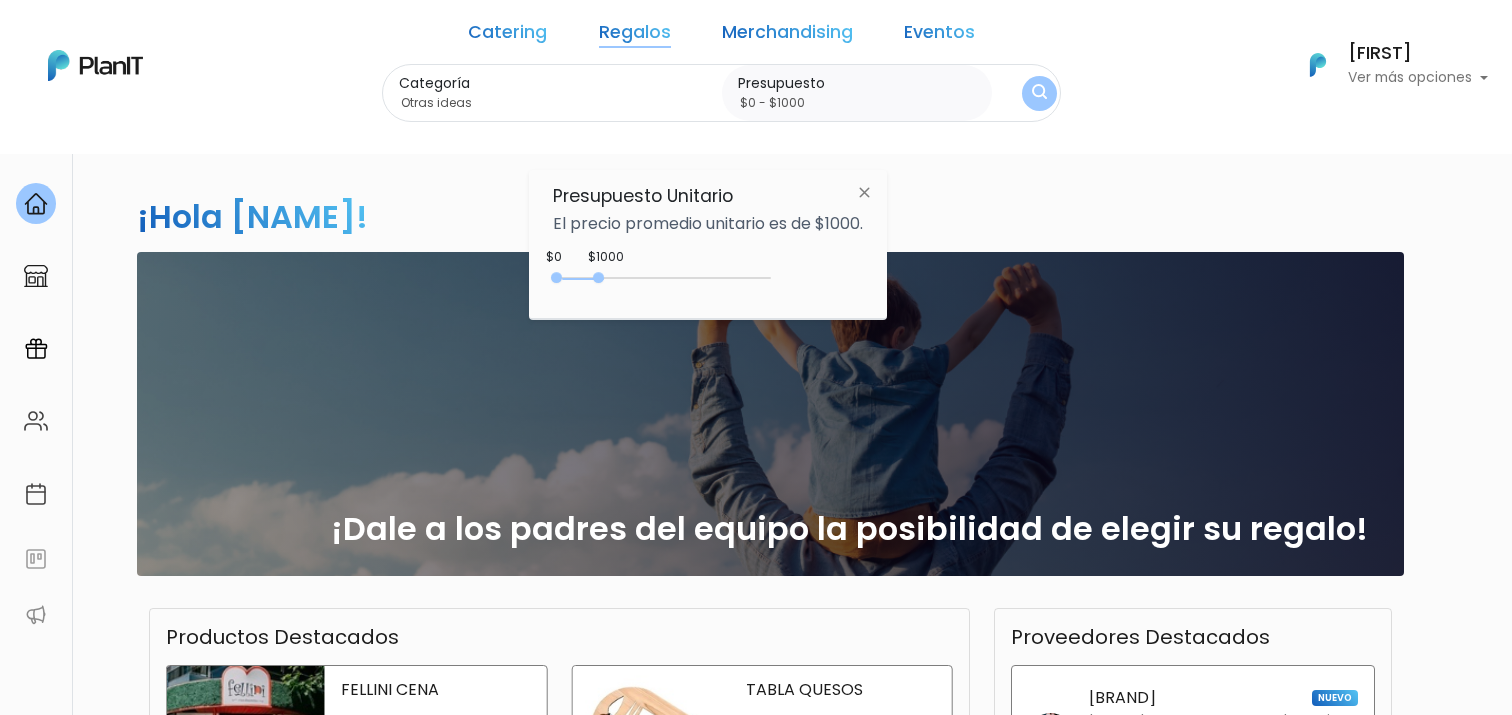 click at bounding box center (1039, 93) 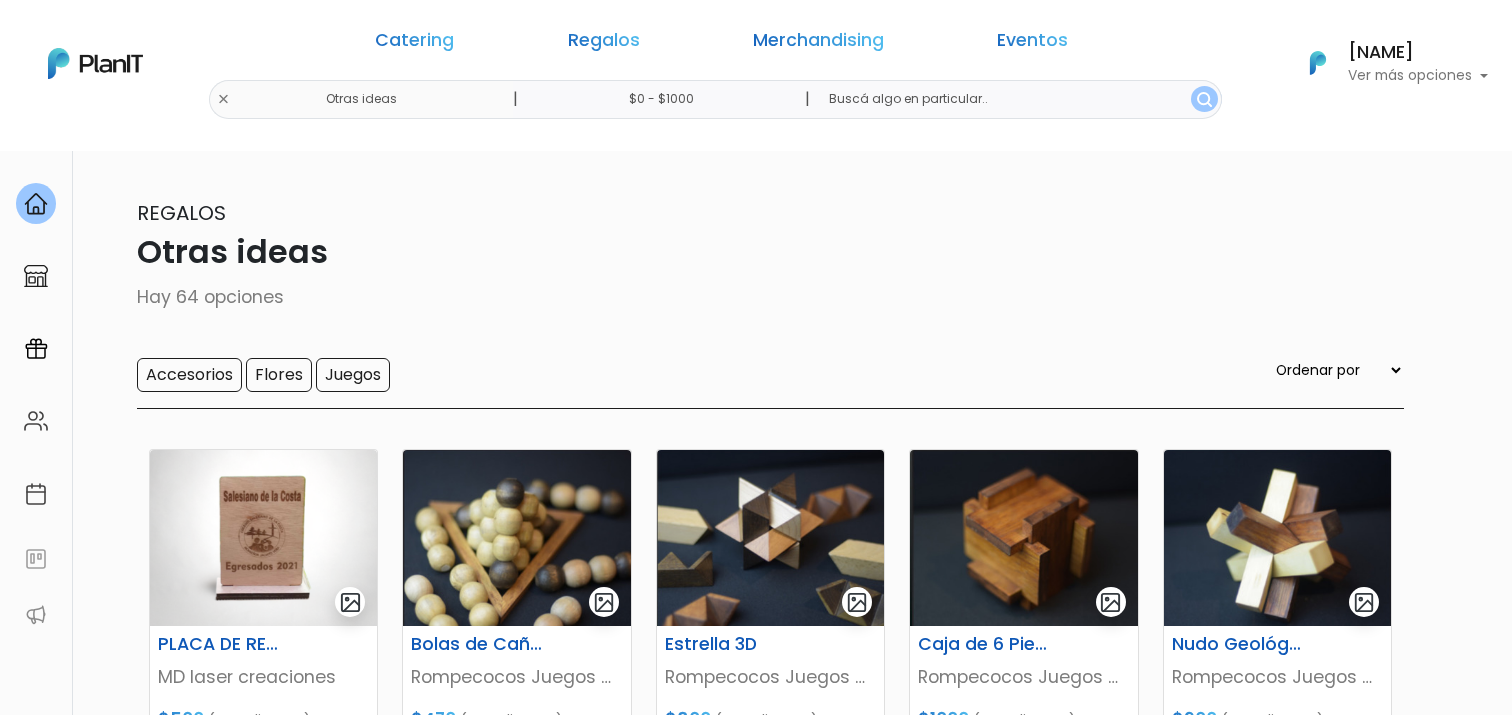 scroll, scrollTop: 0, scrollLeft: 0, axis: both 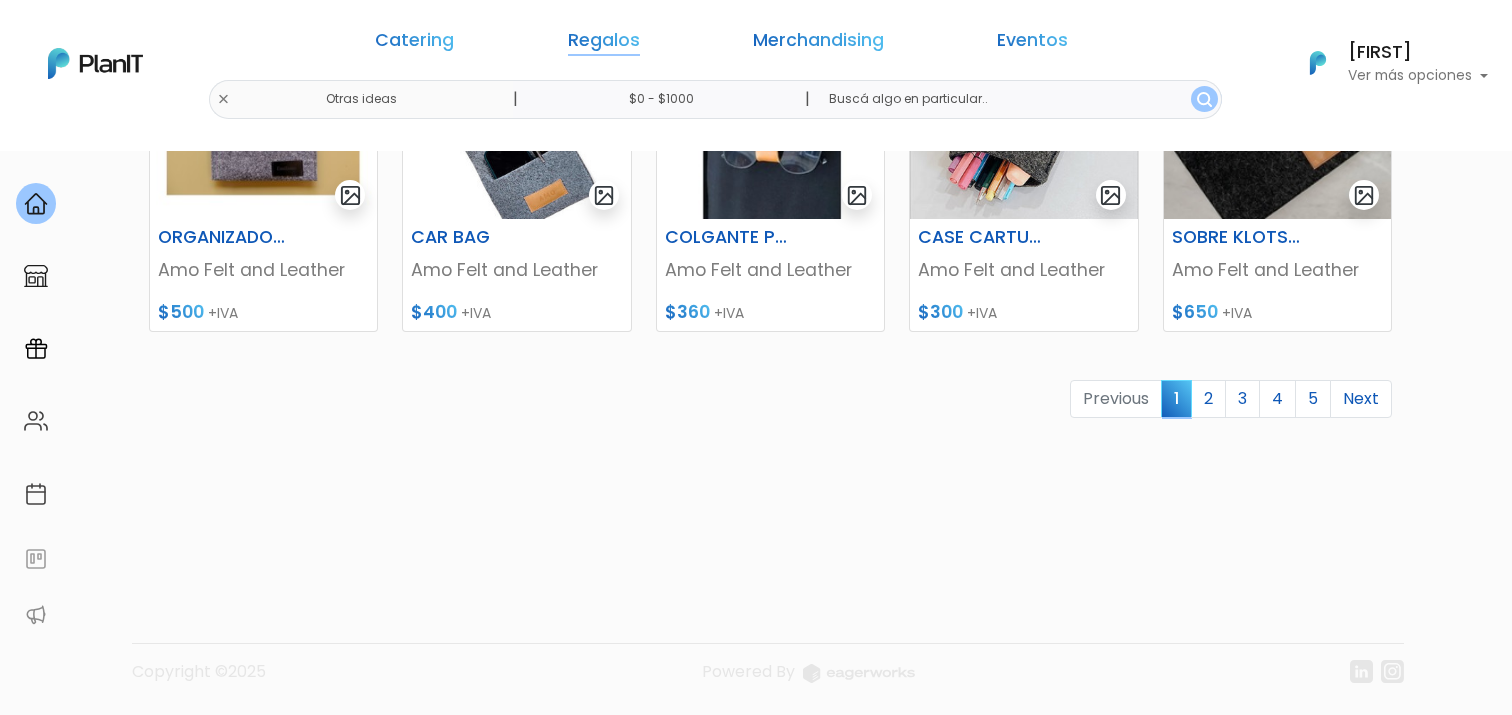 click on "Regalos" at bounding box center [604, 44] 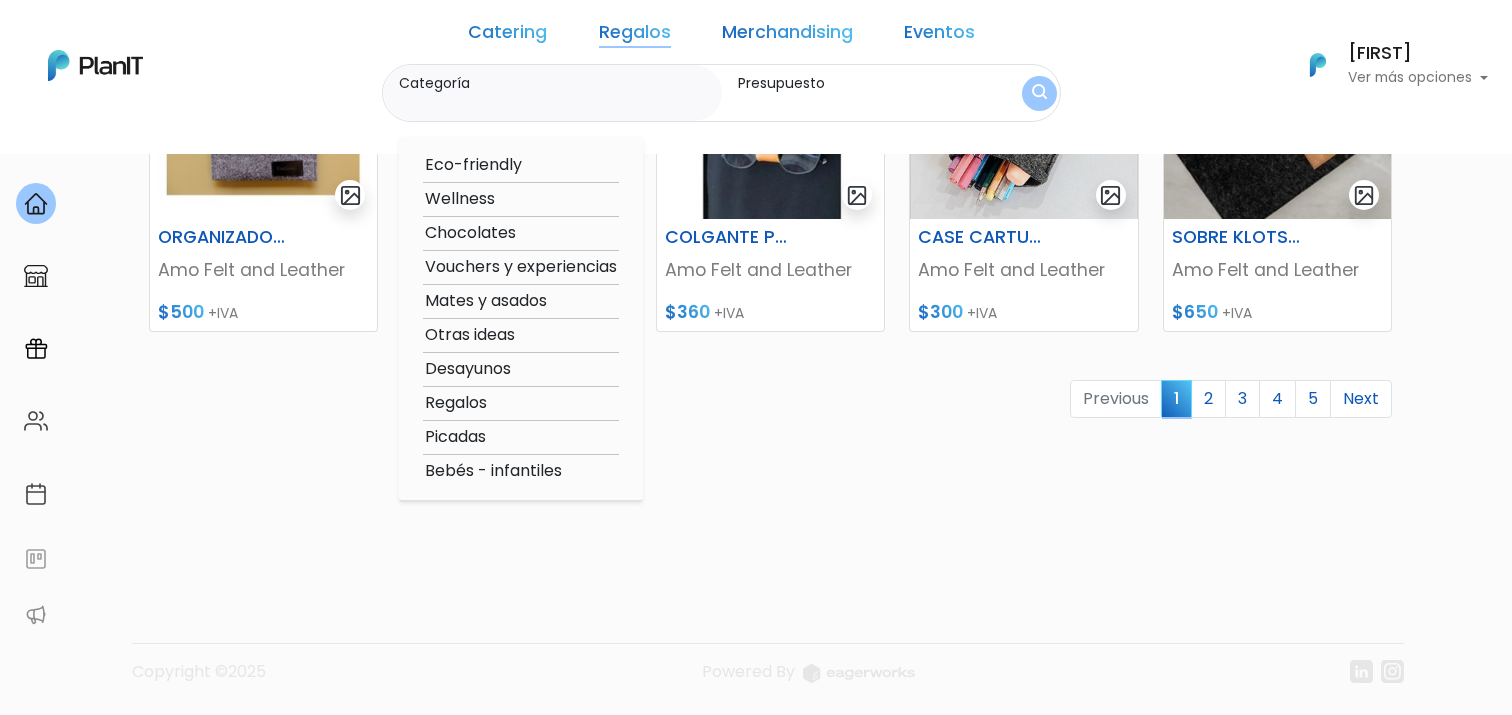 click on "Chocolates" at bounding box center [521, 233] 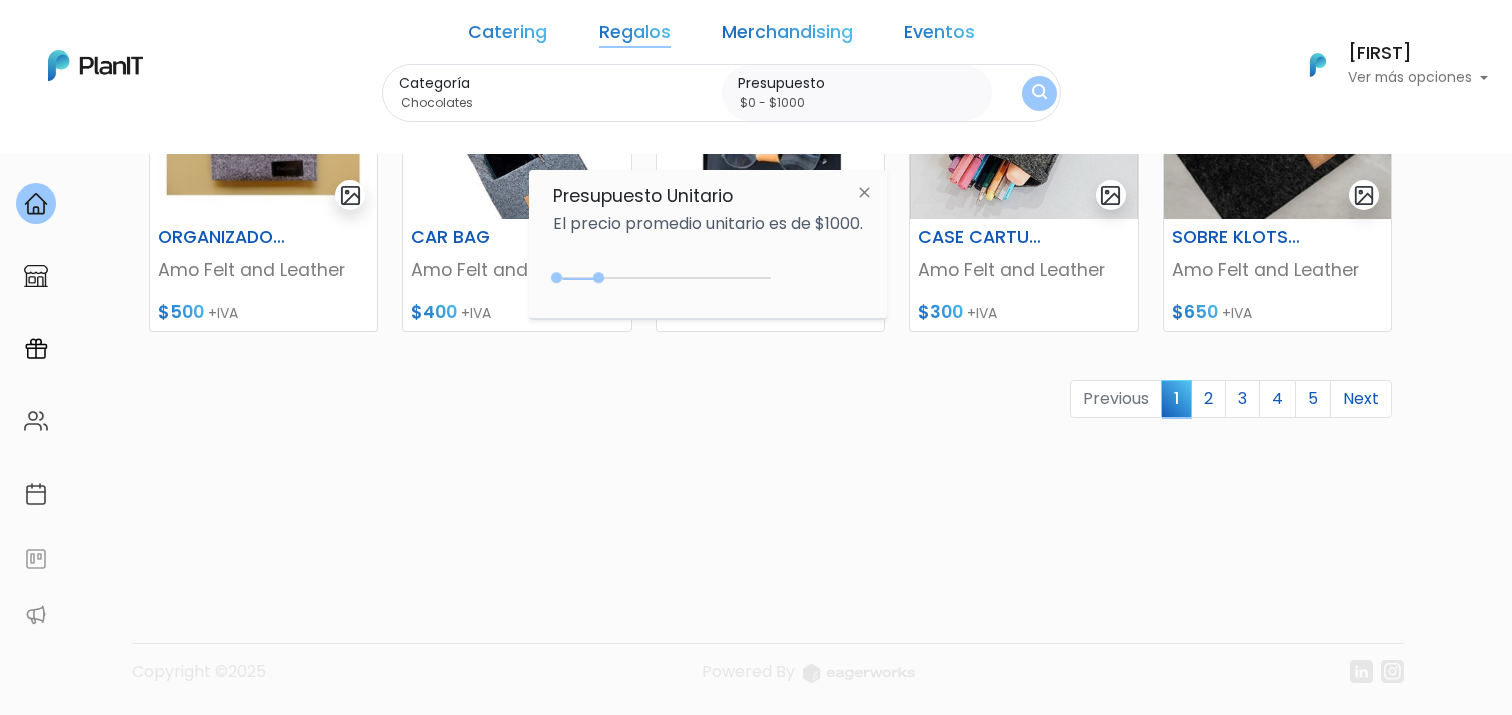 click at bounding box center [1039, 93] 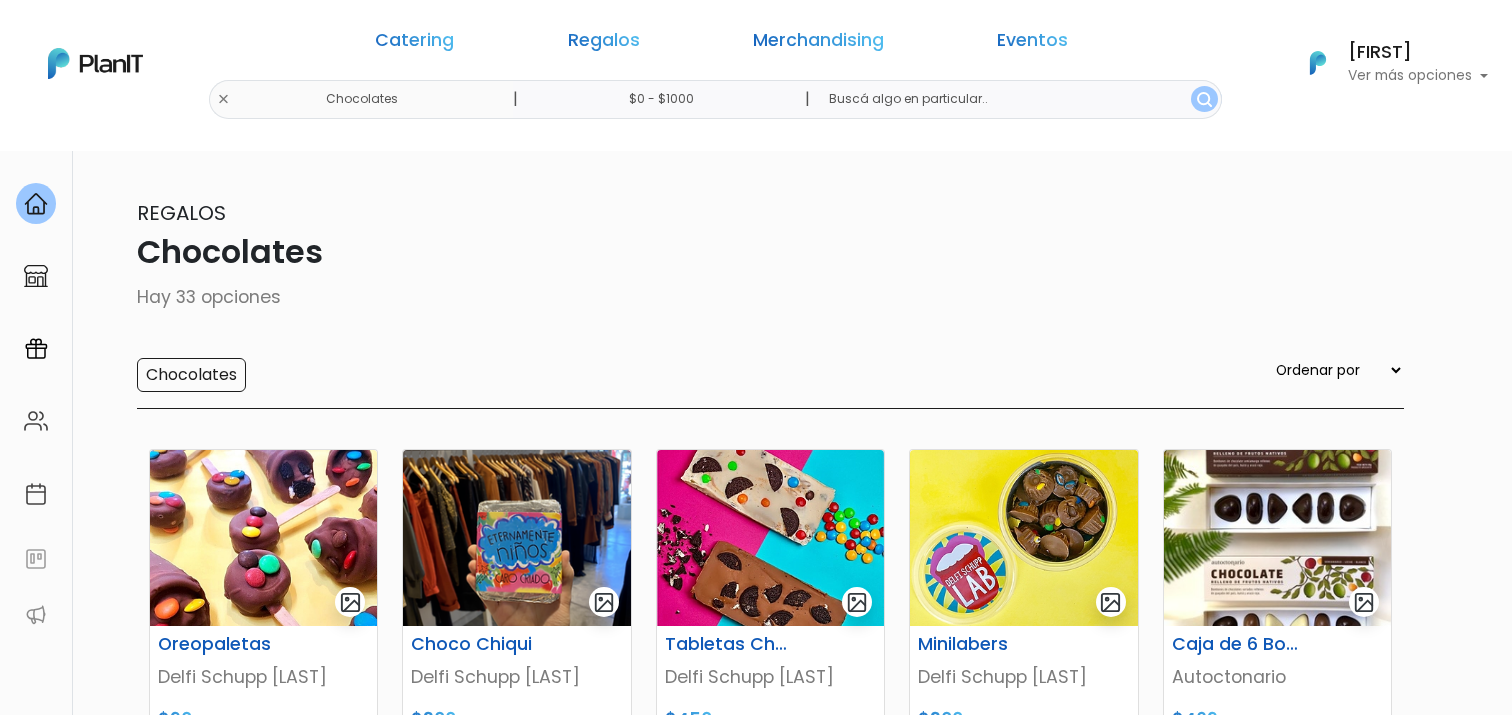 scroll, scrollTop: 0, scrollLeft: 0, axis: both 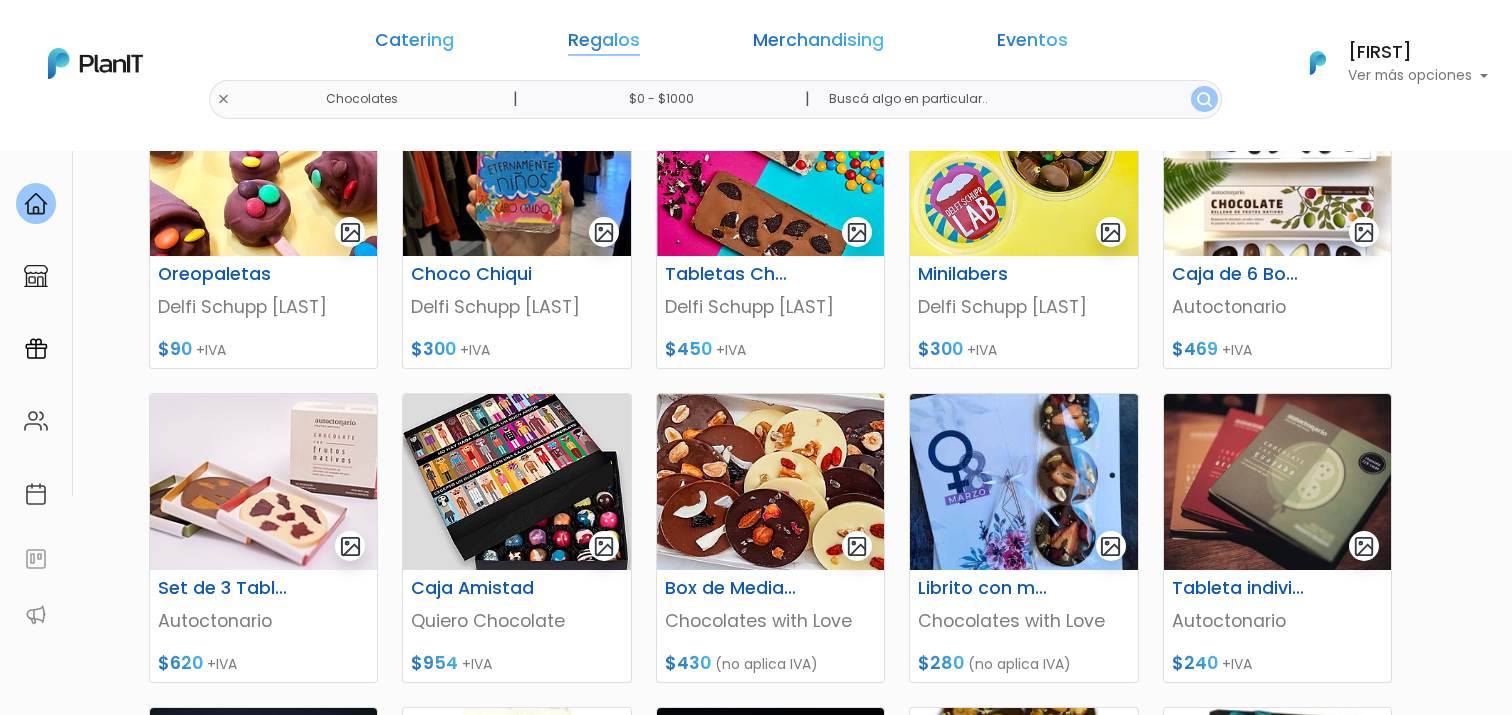 click on "Regalos" at bounding box center [604, 44] 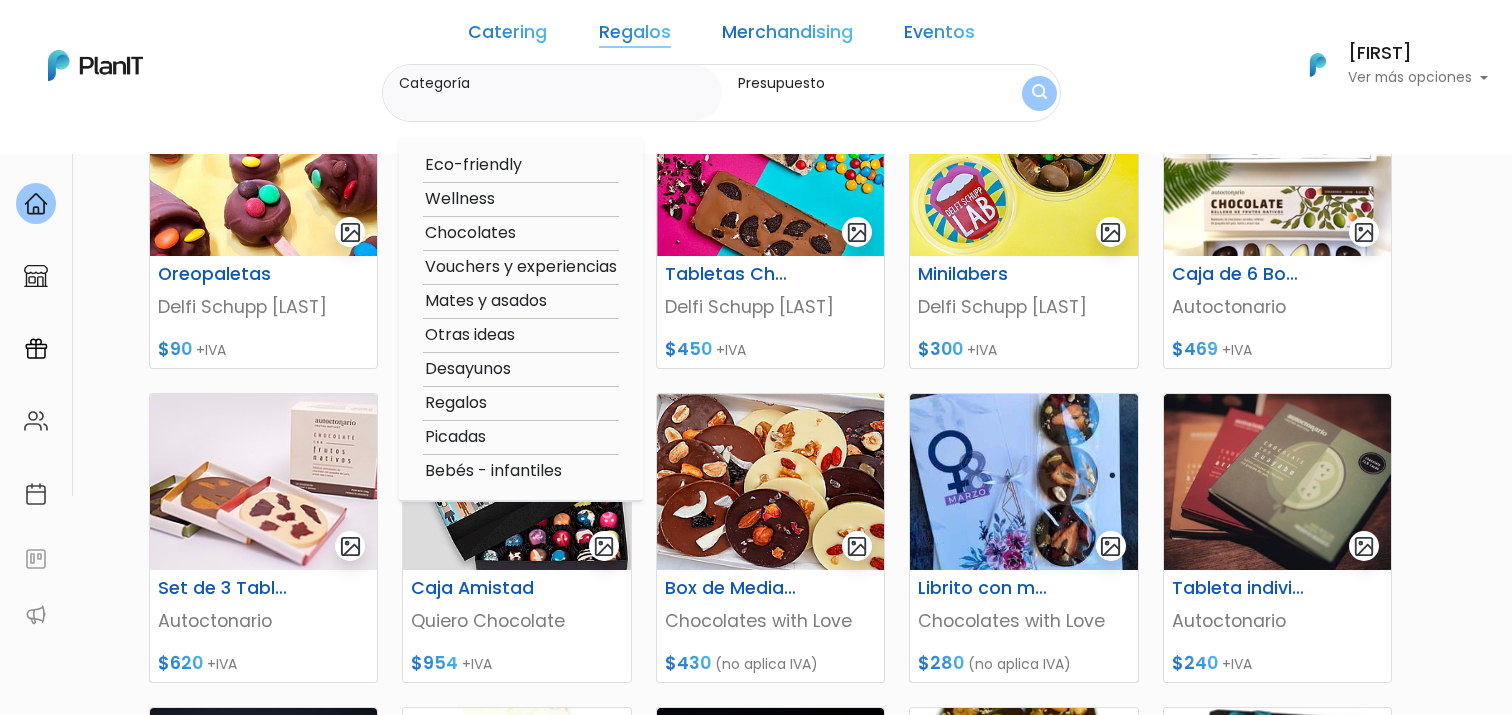 click on "Catering" at bounding box center [507, 36] 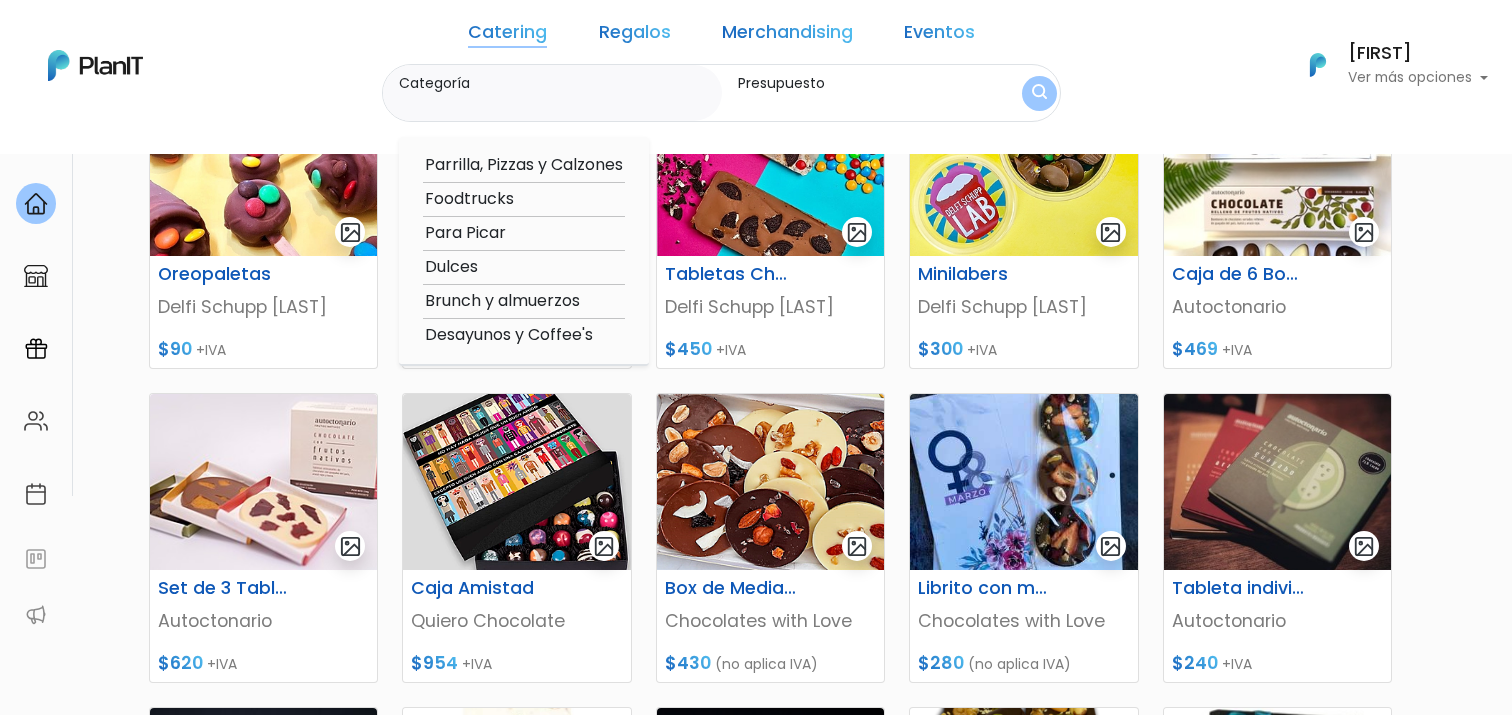 click on "Catering" at bounding box center [507, 36] 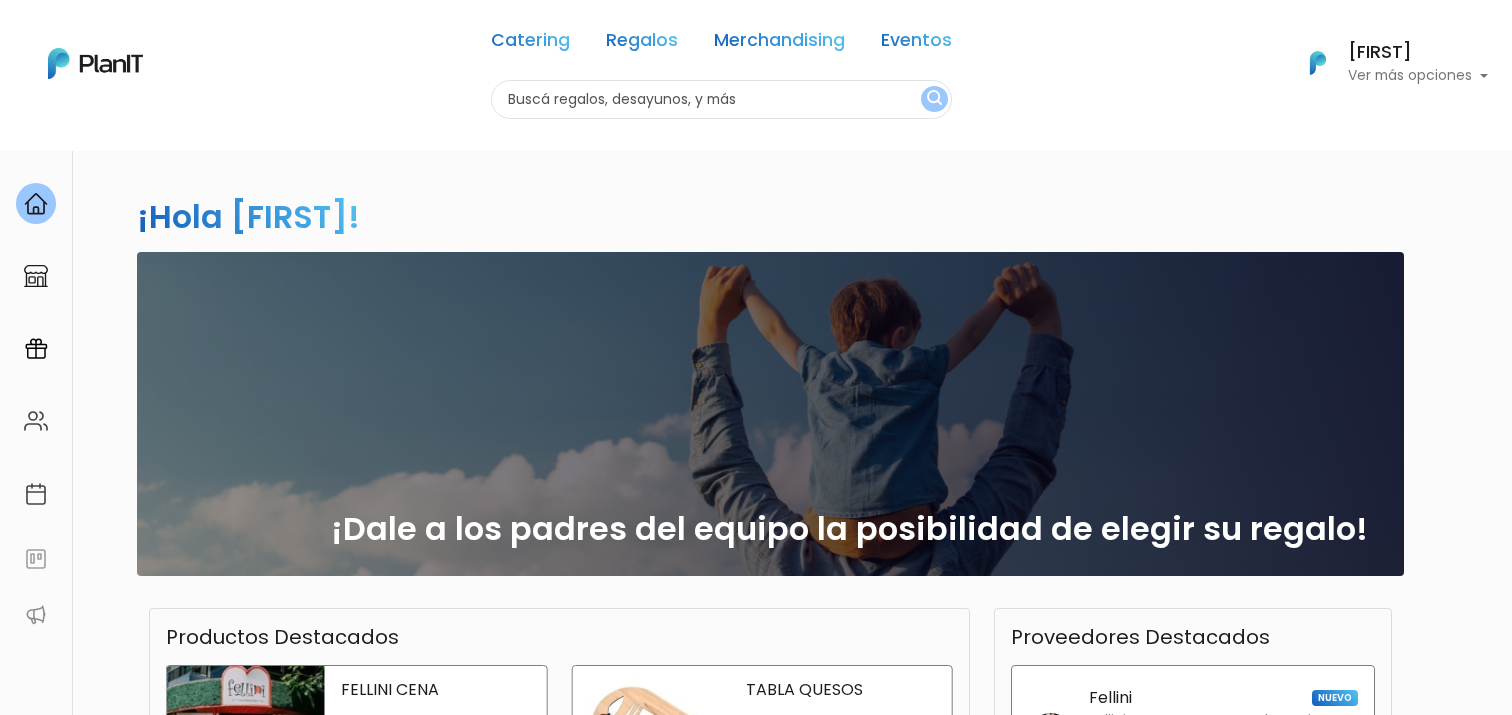 scroll, scrollTop: 0, scrollLeft: 0, axis: both 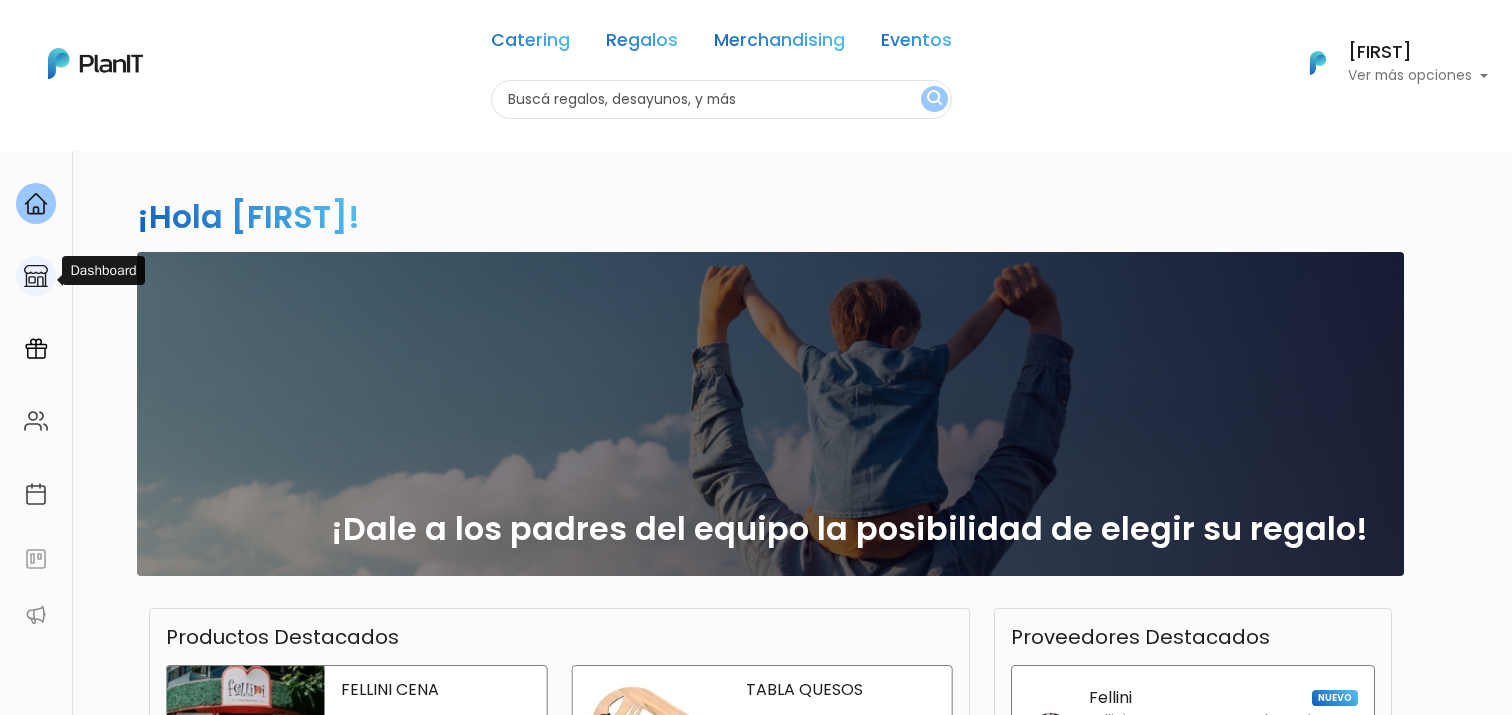 click at bounding box center [36, 276] 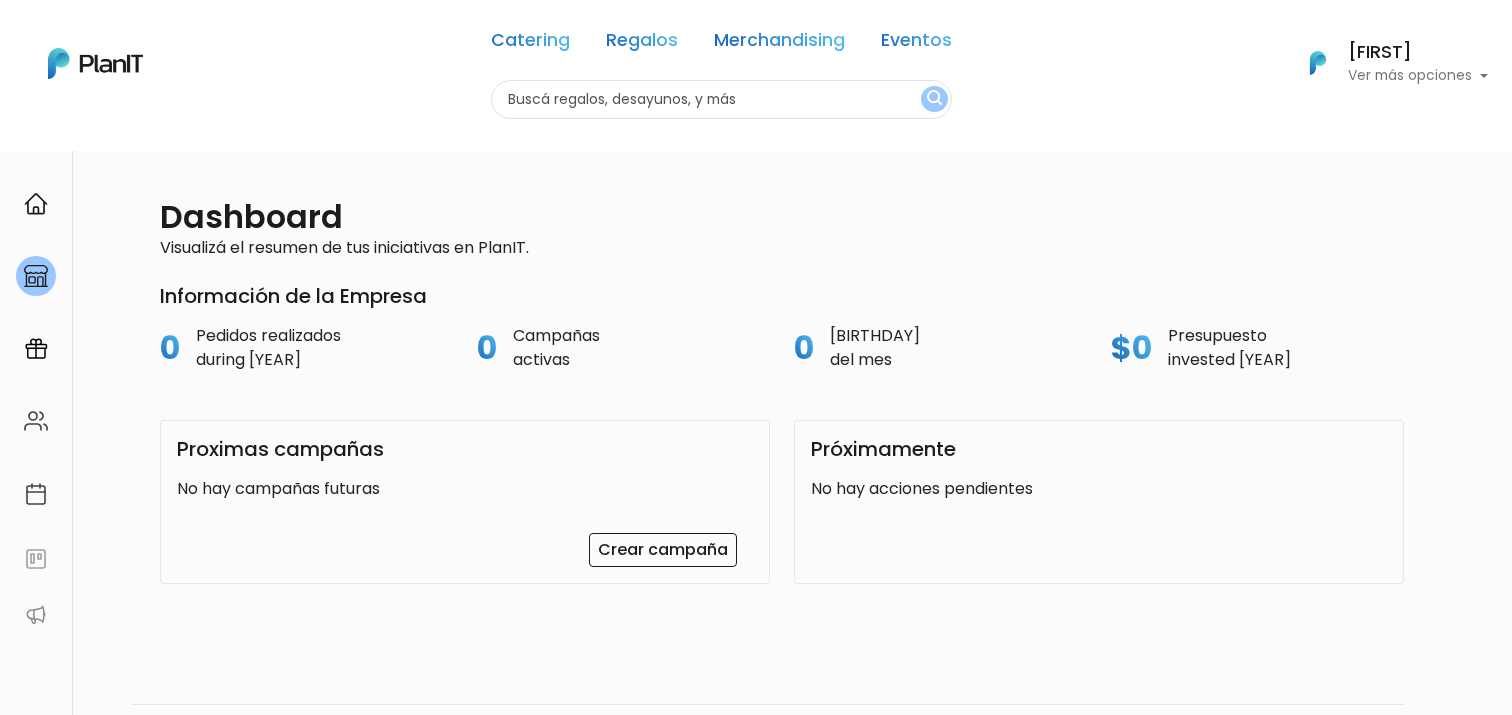 scroll, scrollTop: 0, scrollLeft: 0, axis: both 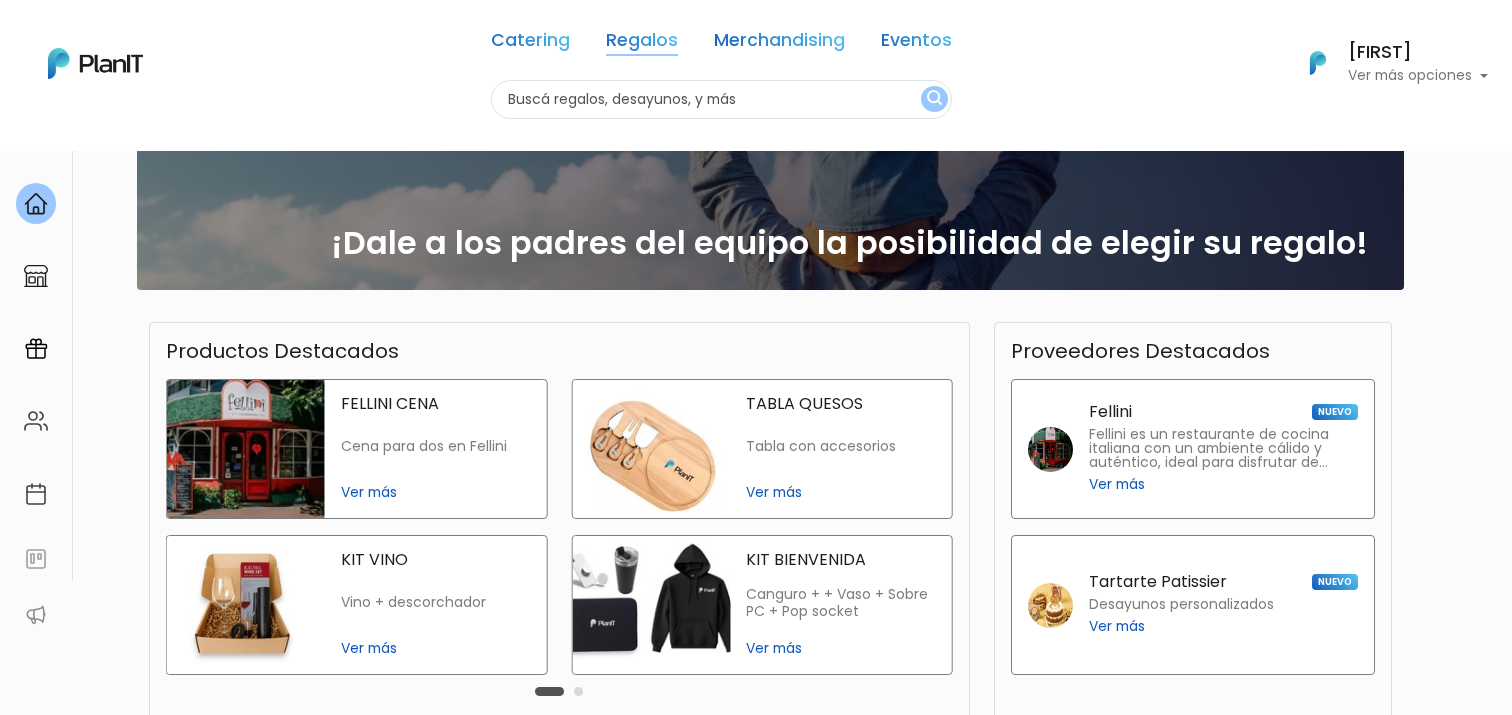 click on "Regalos" at bounding box center [642, 44] 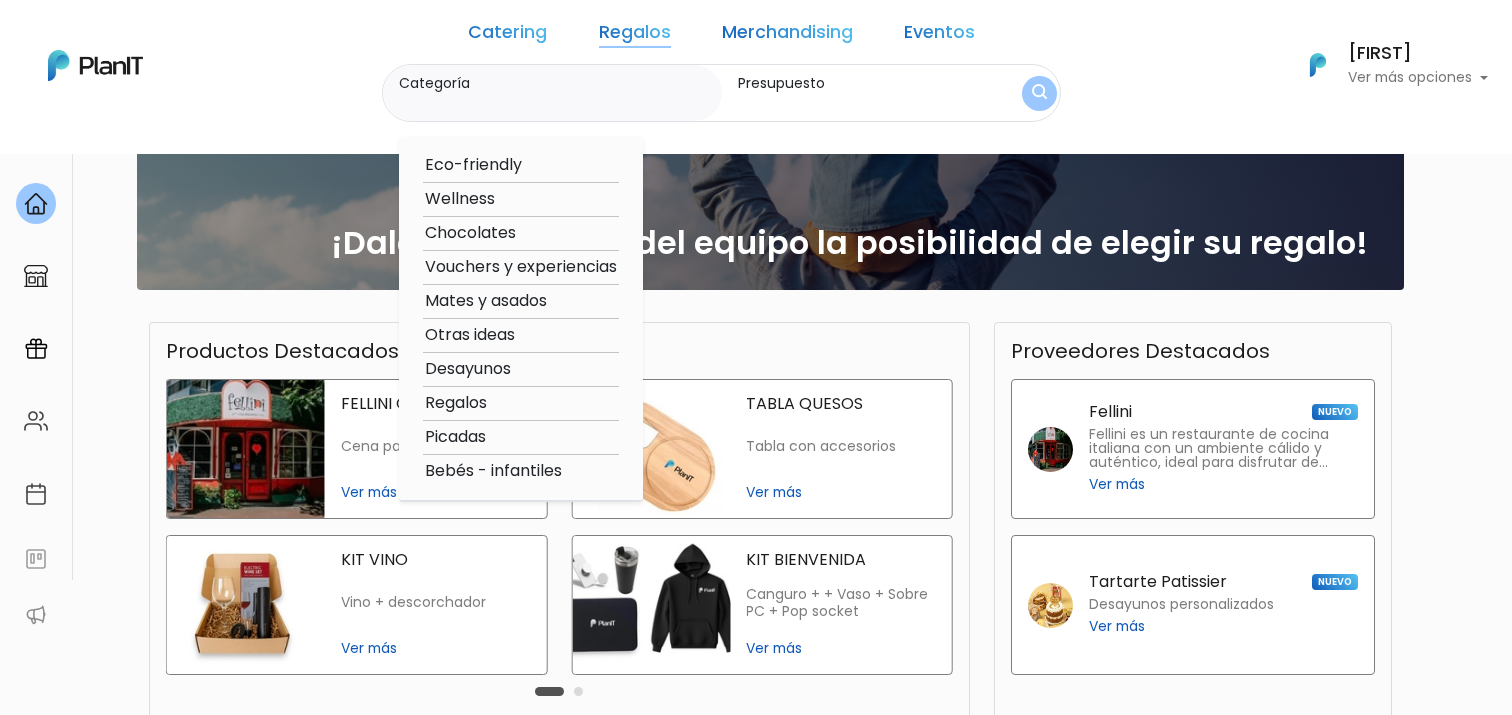 click at bounding box center [1039, 93] 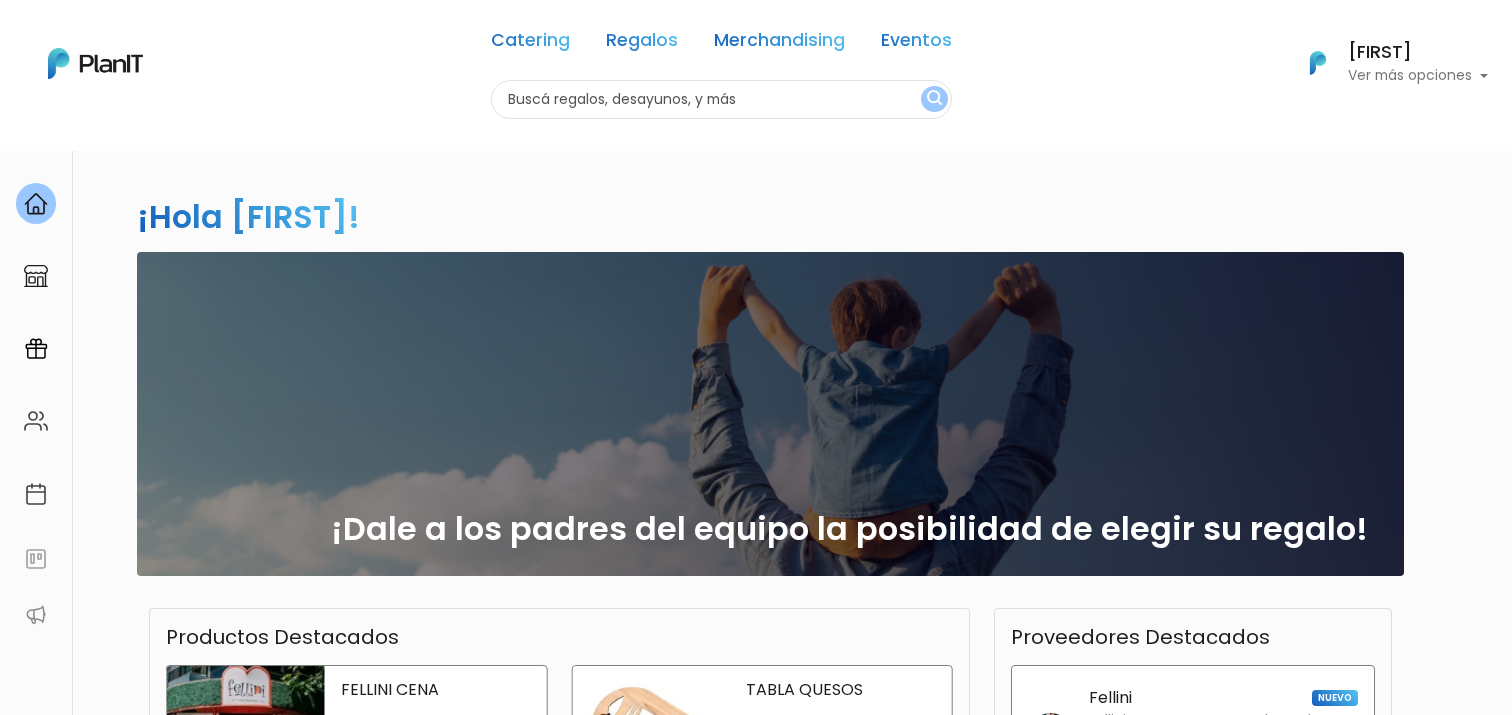 scroll, scrollTop: 215, scrollLeft: 0, axis: vertical 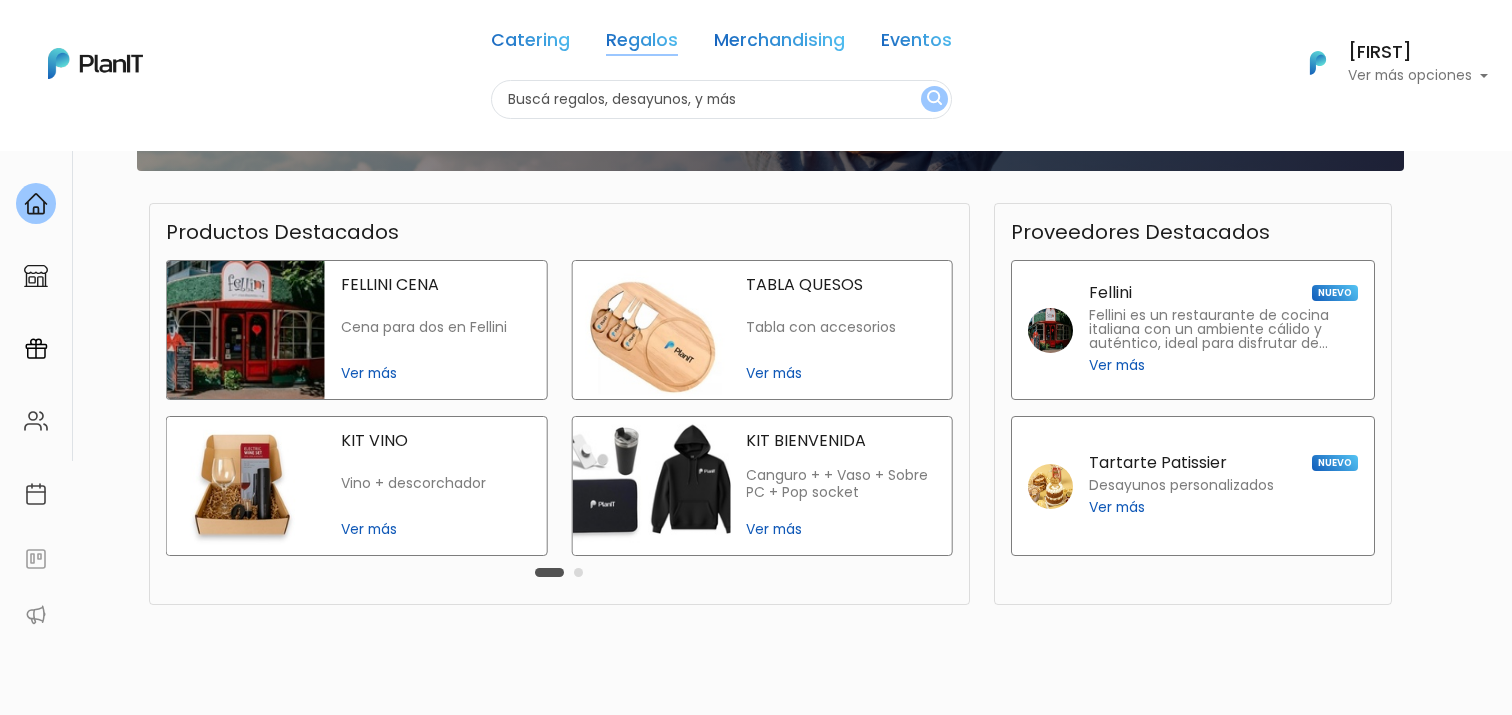 click on "Regalos" at bounding box center (642, 44) 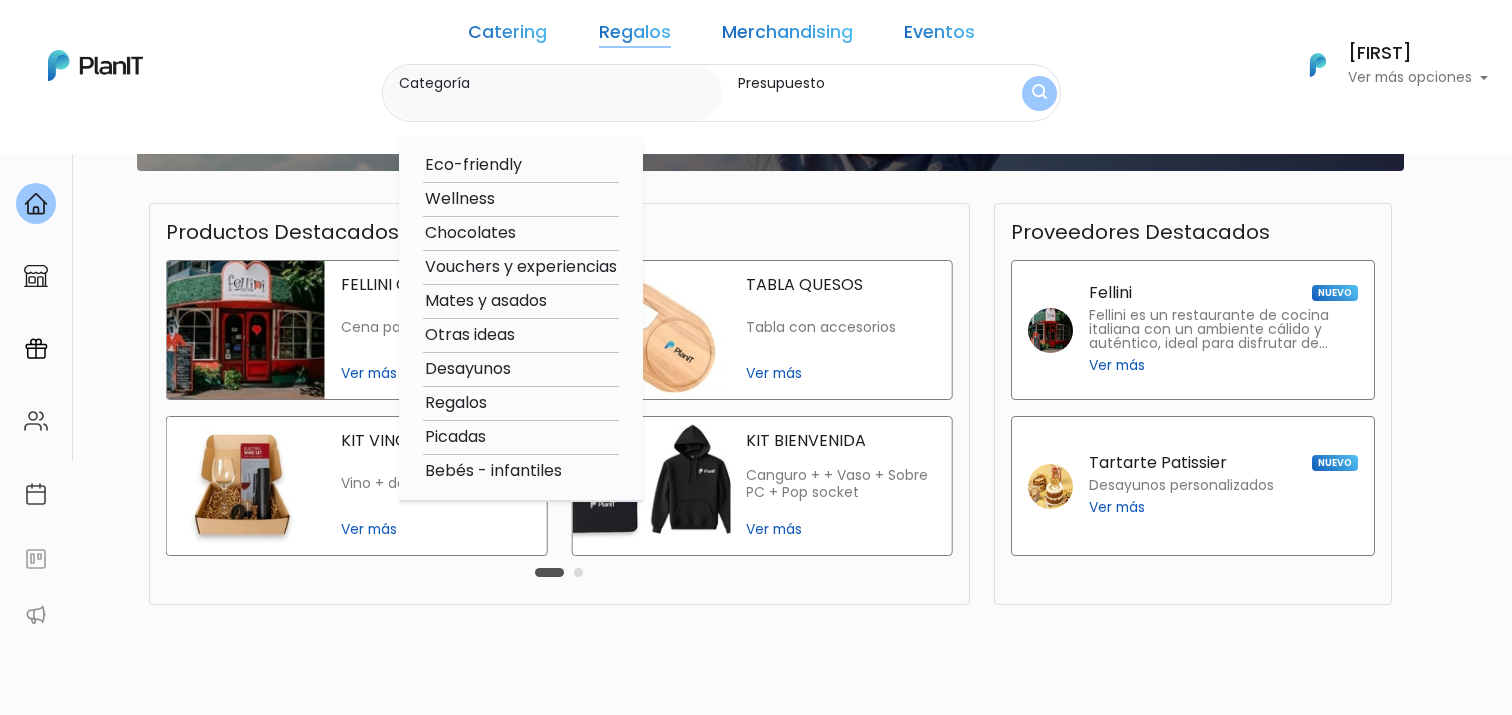 click on "Desayunos" at bounding box center [521, 369] 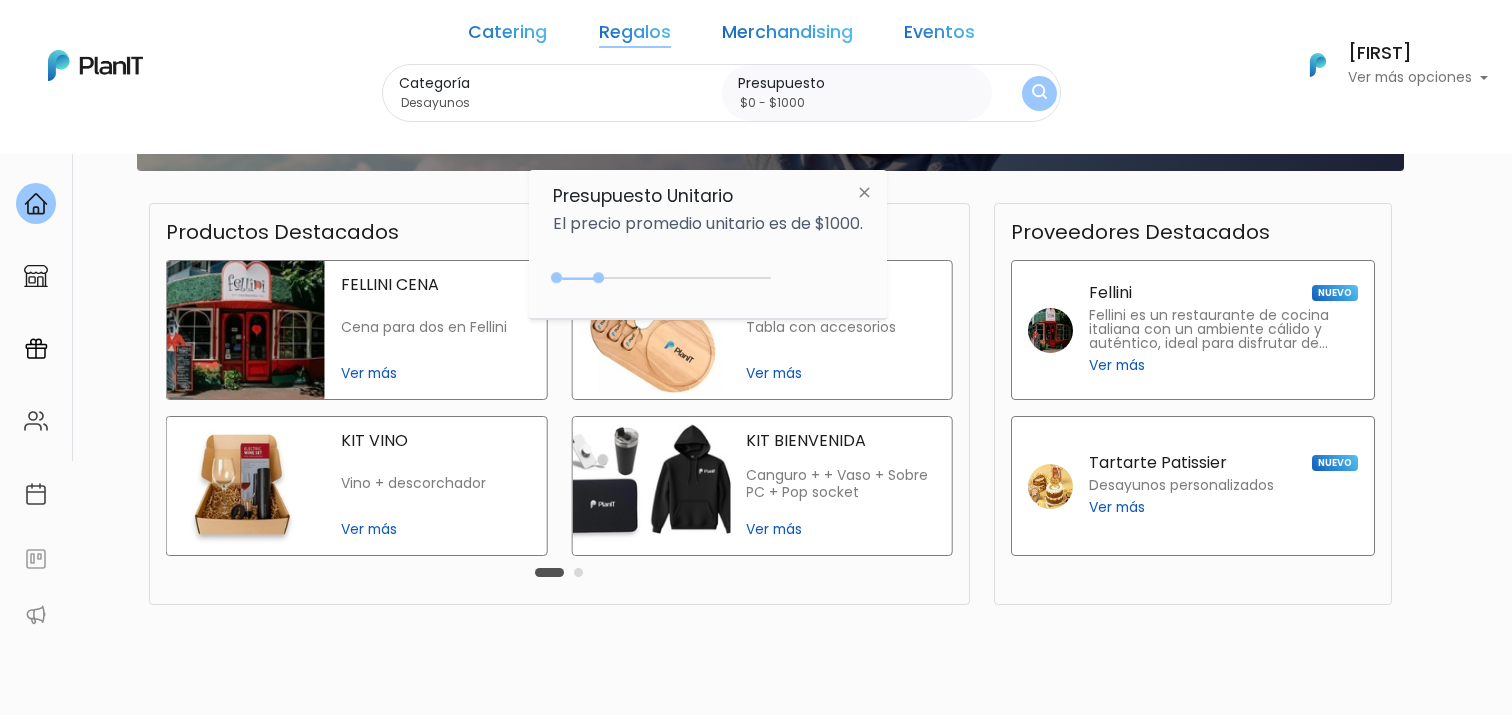 click at bounding box center [1039, 93] 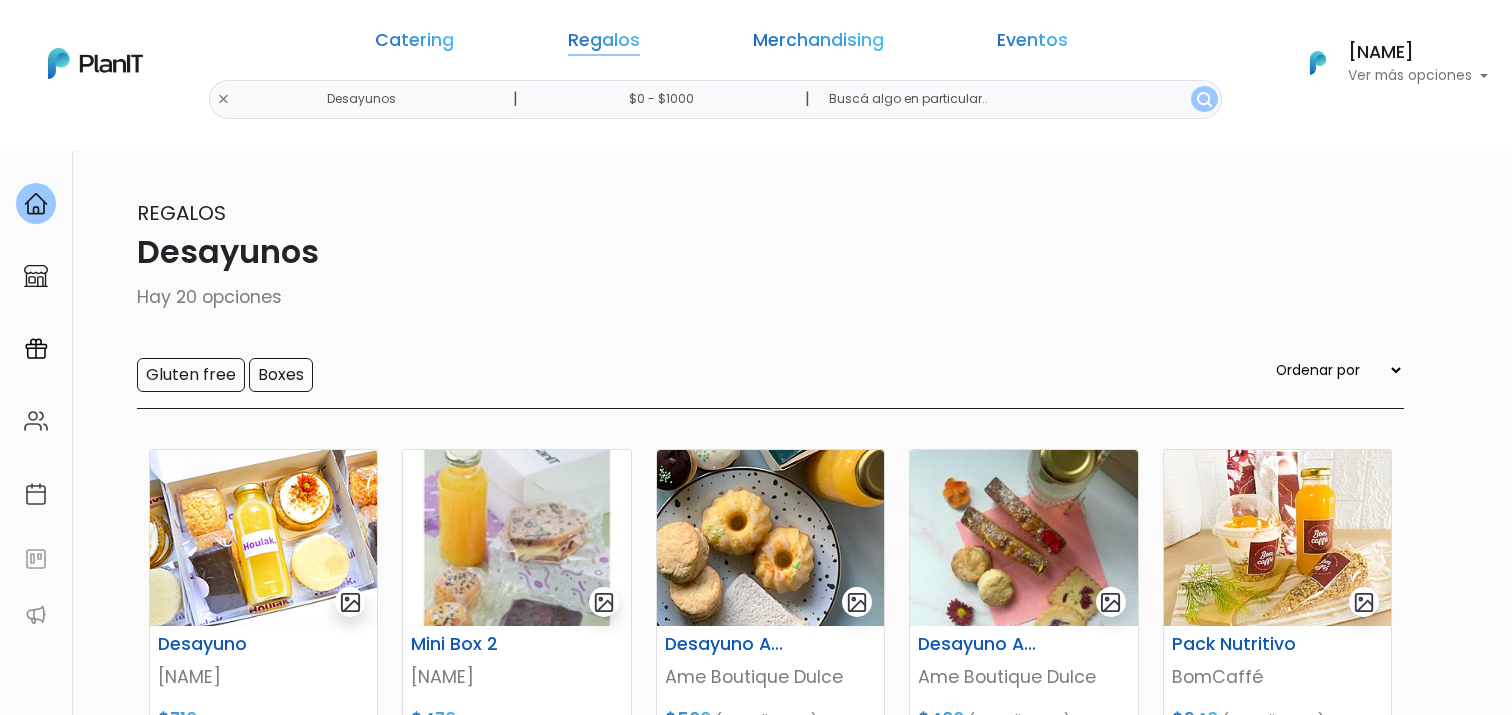 scroll, scrollTop: 0, scrollLeft: 0, axis: both 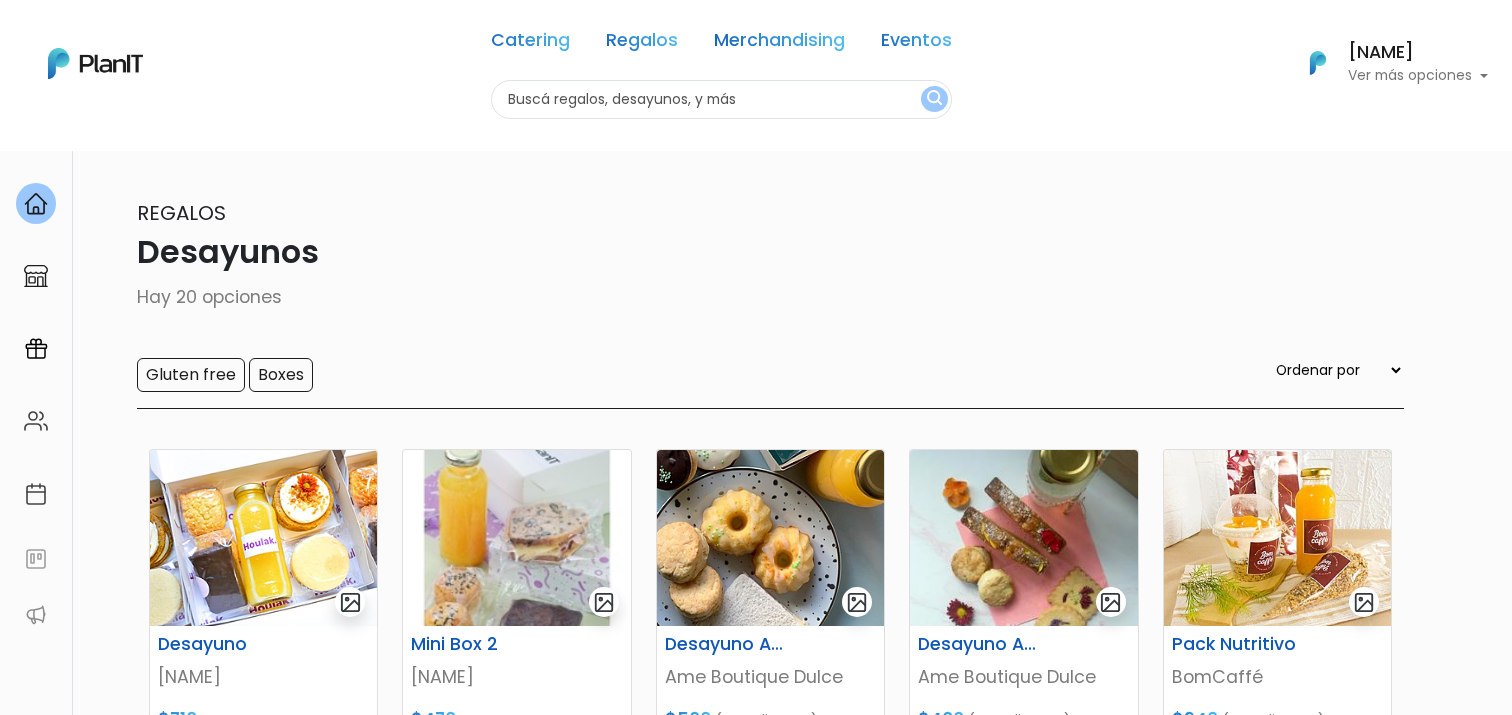 click on "Catering
Regalos
Merchandising
Eventos
Desayunos
|
$0 - $1000
|
Catering
Regalos
Merchandising
Eventos
Categoría" at bounding box center (756, 63) 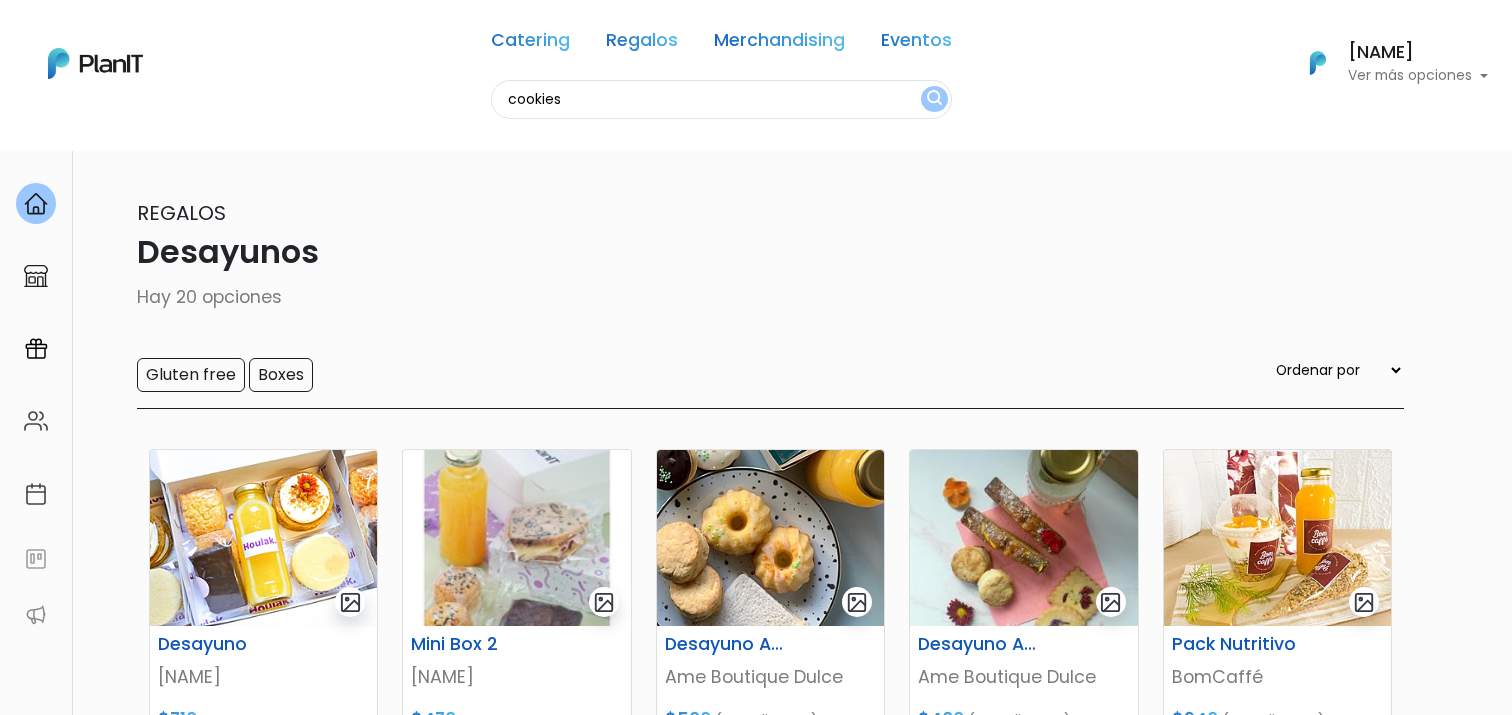 type on "cookies" 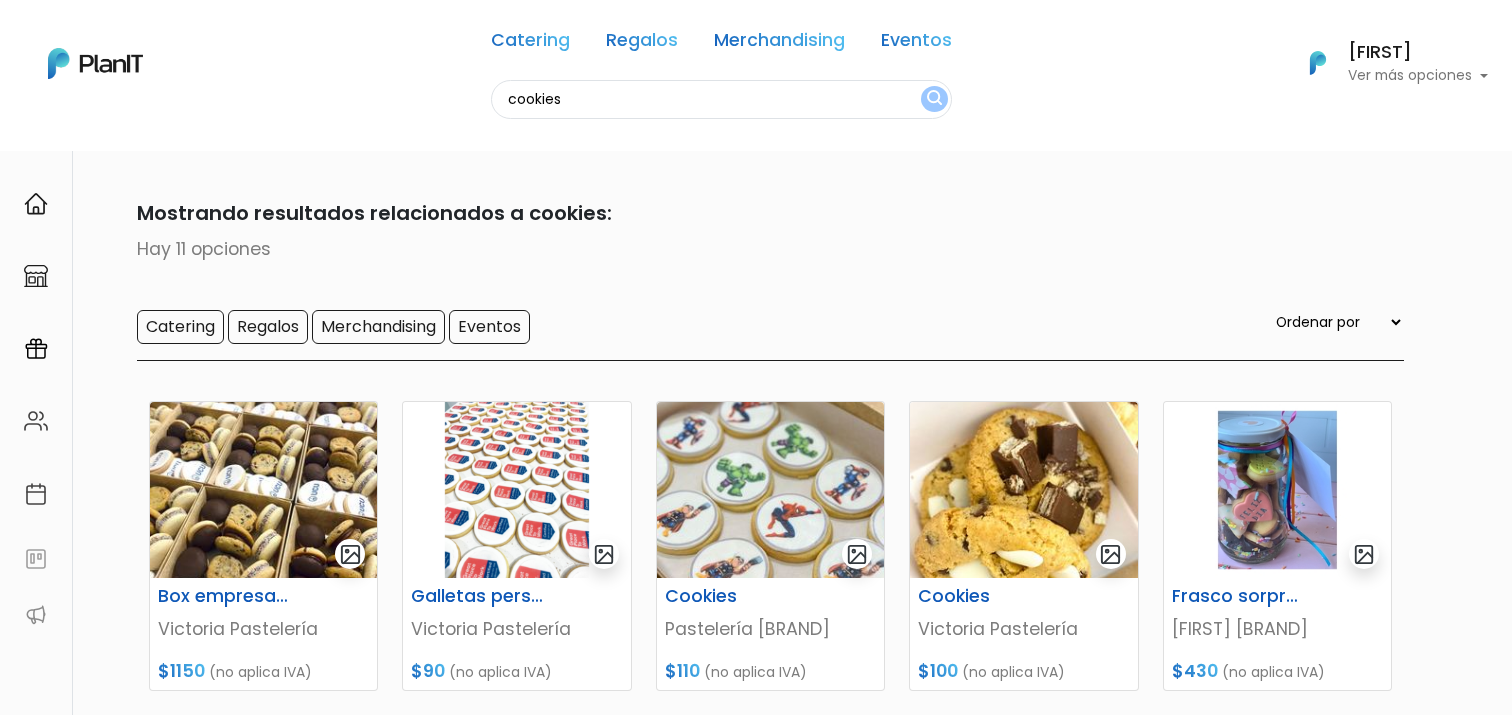 scroll, scrollTop: 0, scrollLeft: 0, axis: both 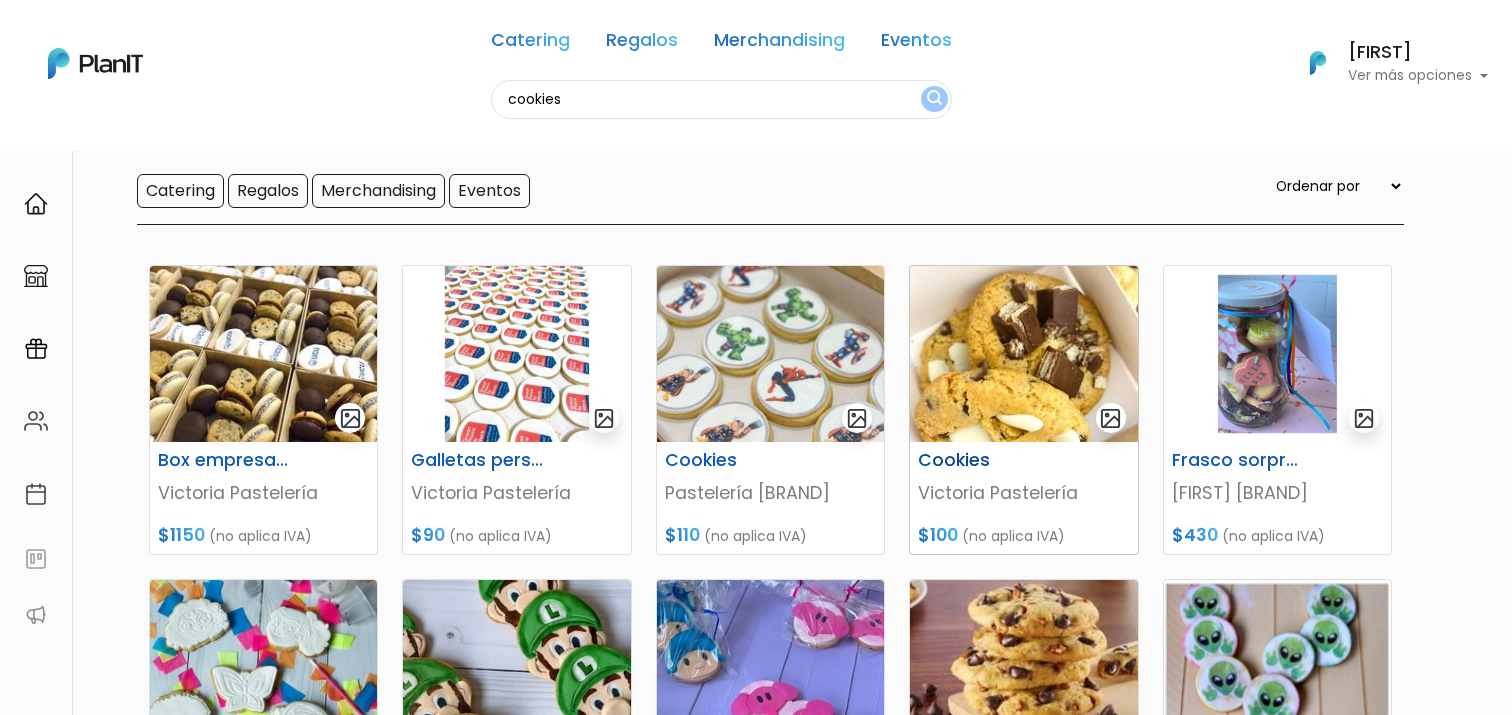 click at bounding box center [1023, 354] 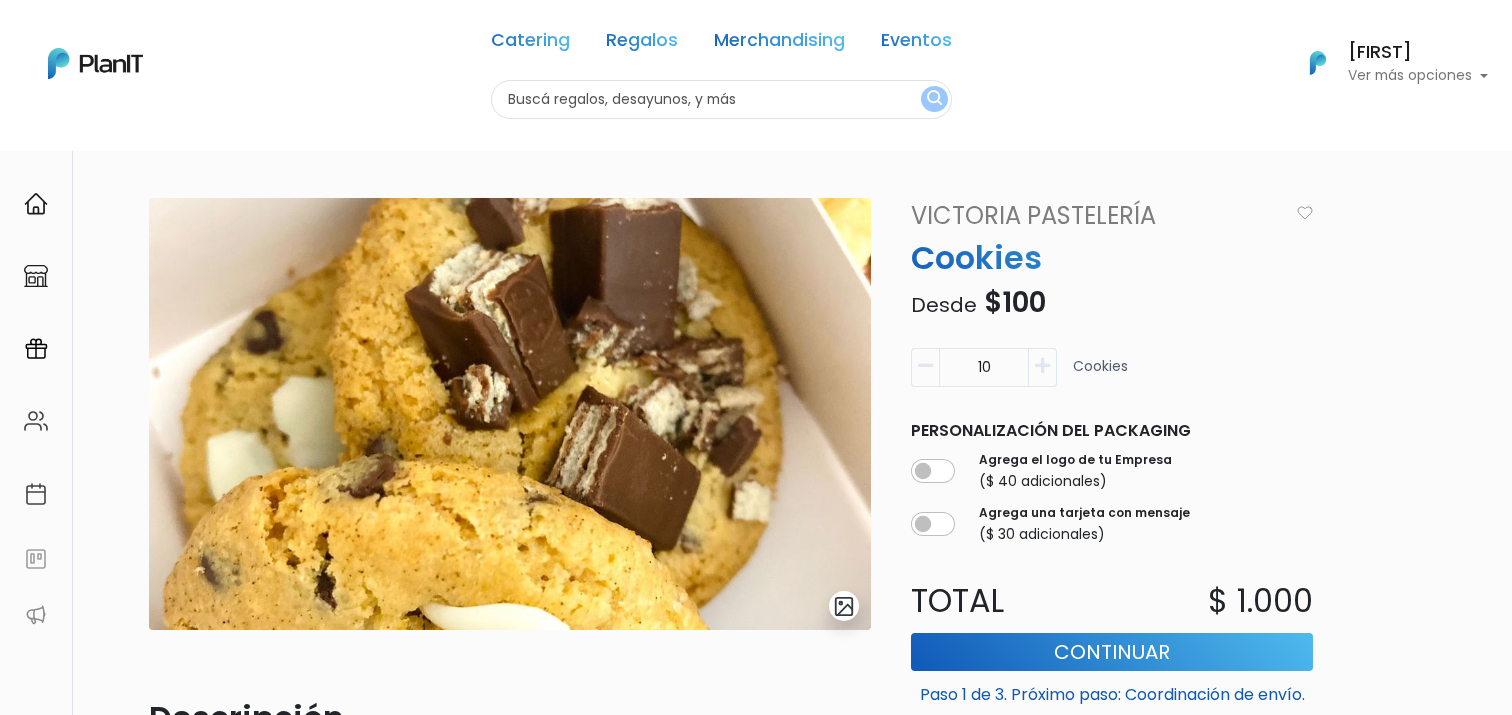scroll, scrollTop: 0, scrollLeft: 0, axis: both 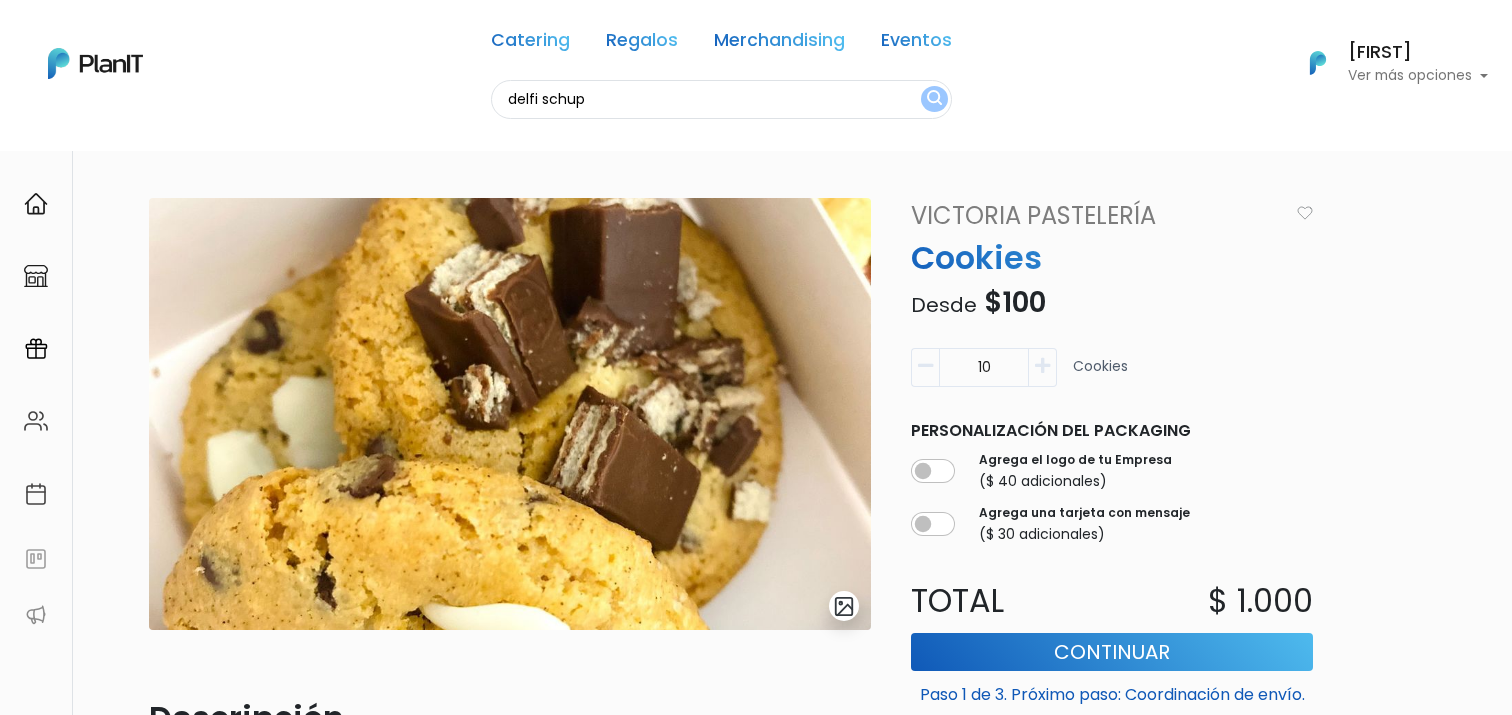 type on "delfi schup" 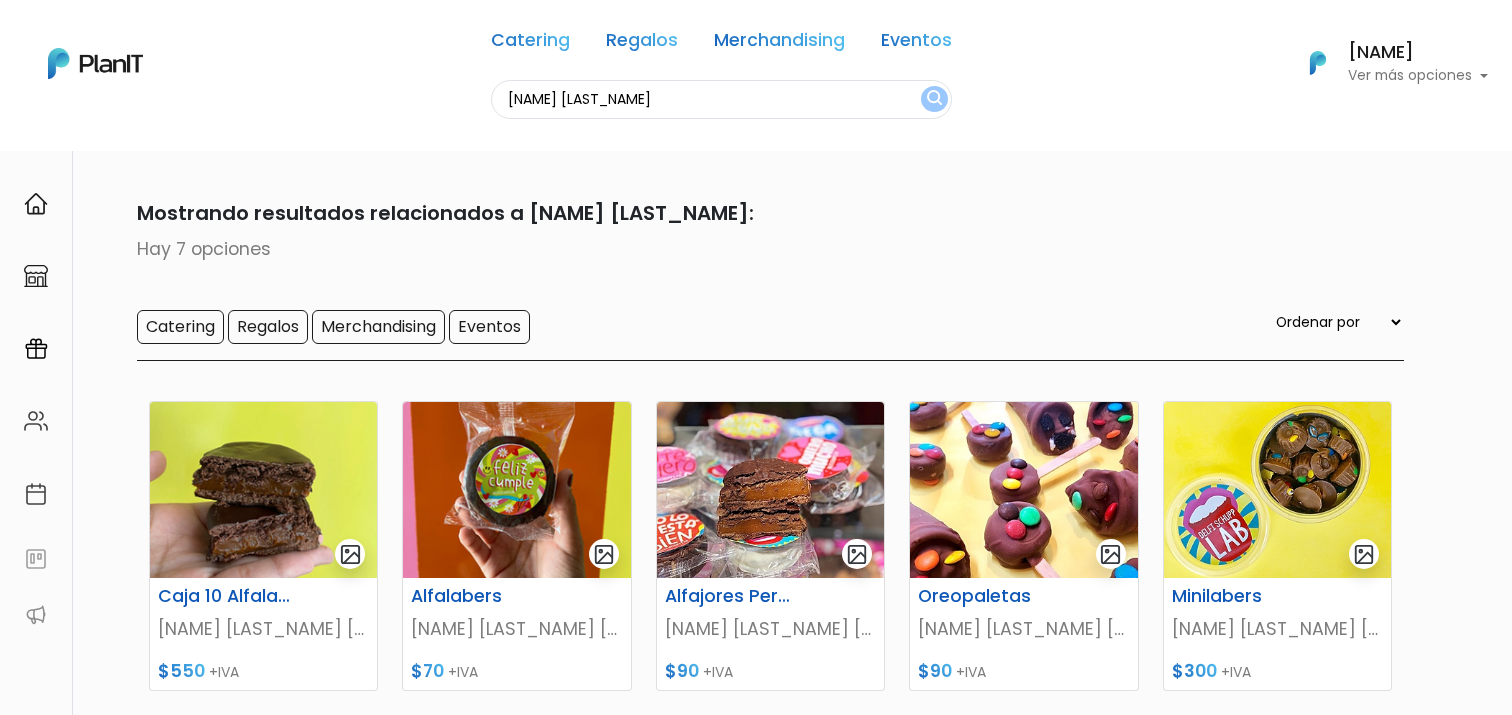 scroll, scrollTop: 0, scrollLeft: 0, axis: both 